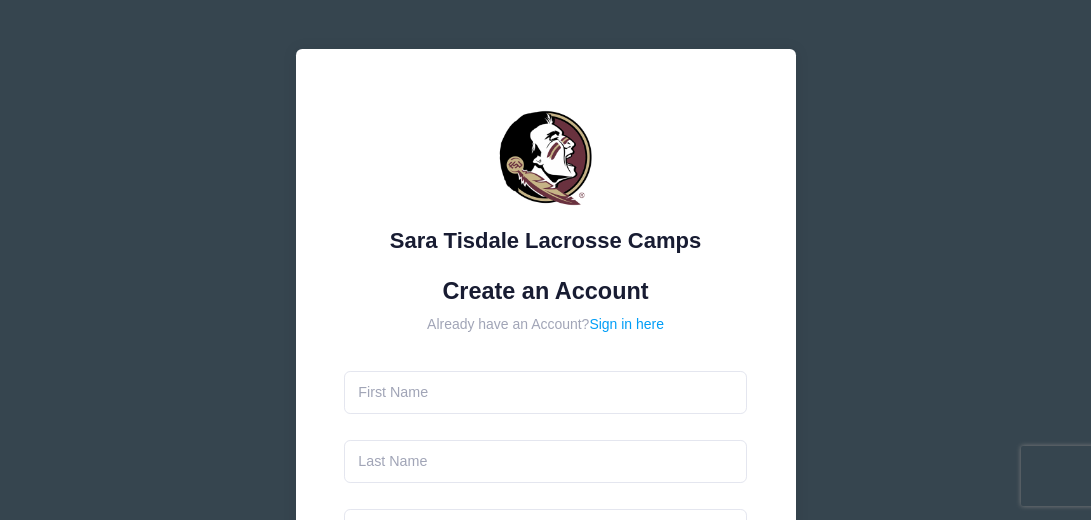 scroll, scrollTop: 0, scrollLeft: 0, axis: both 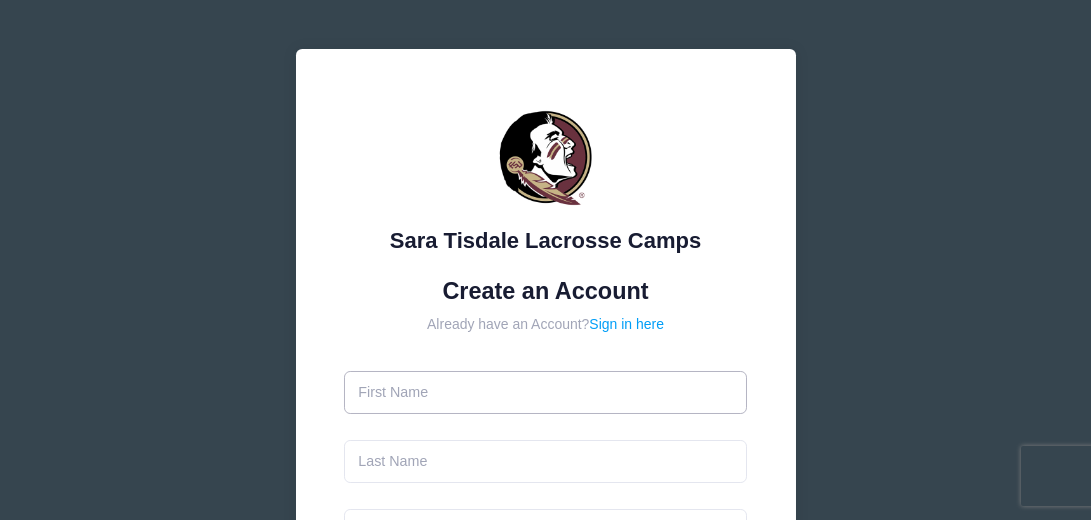 click at bounding box center [545, 392] 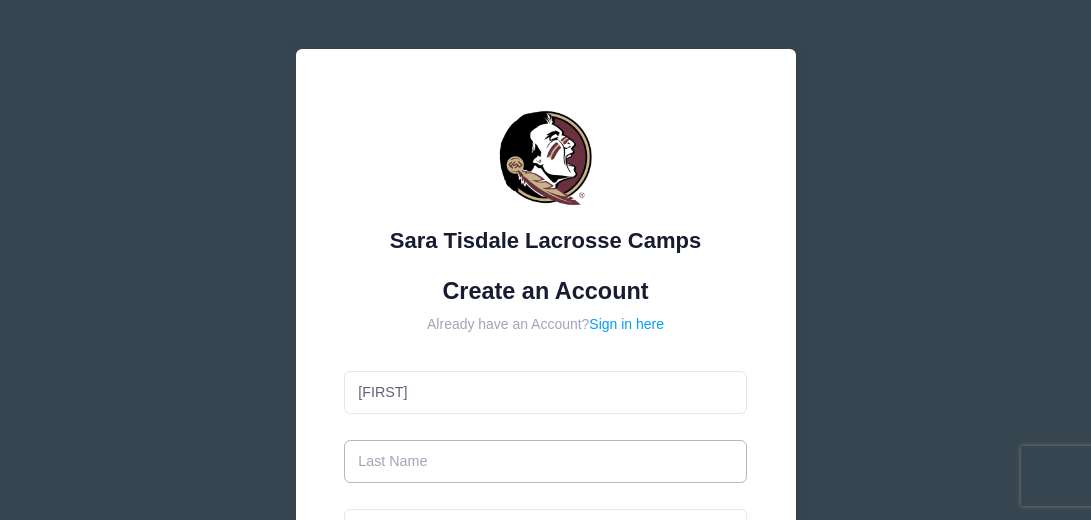 type on "[LAST]" 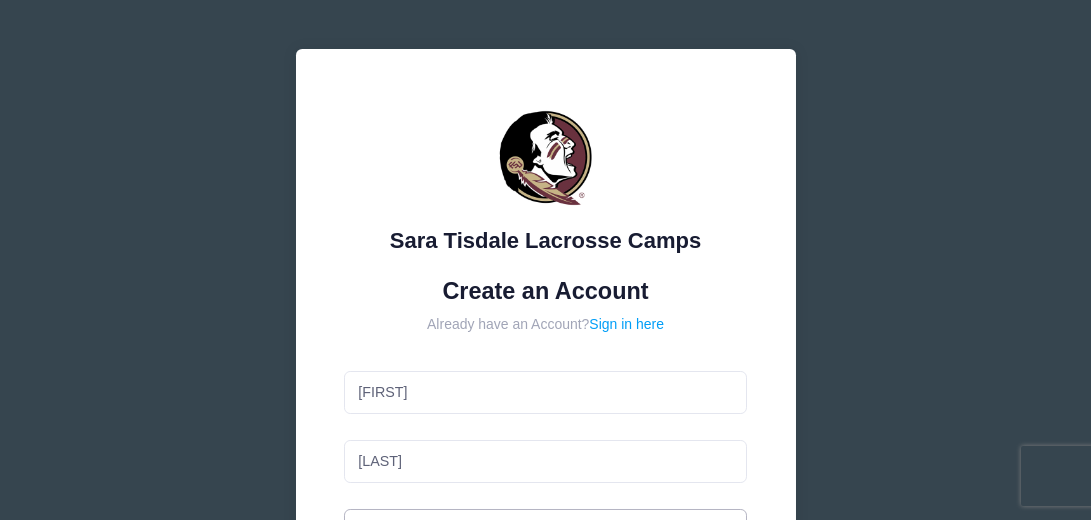 type on "fionaduncheskie@icloud.com" 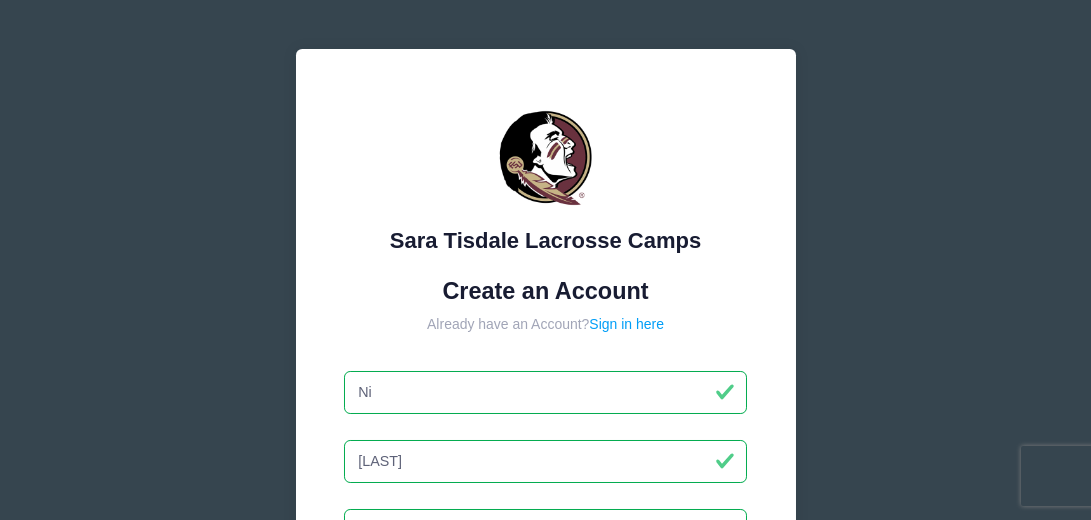 type on "N" 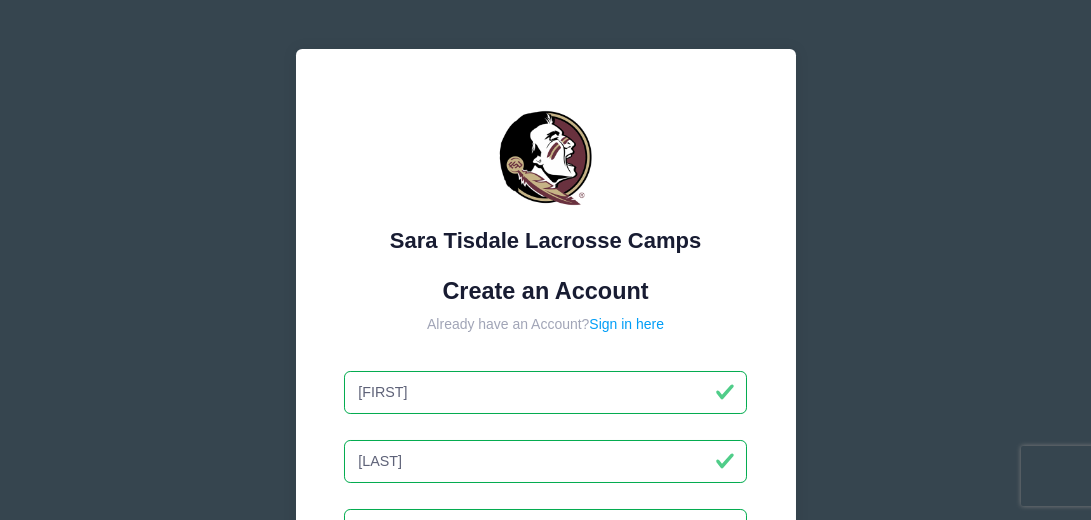 click on "Create an Account
Already have an Account?
Sign in here
Fiona
Duncheskie
fionaduncheskie@icloud.com
Use between 6 and 25 characters with a mix of letters, numbers & symbols." at bounding box center (545, 593) 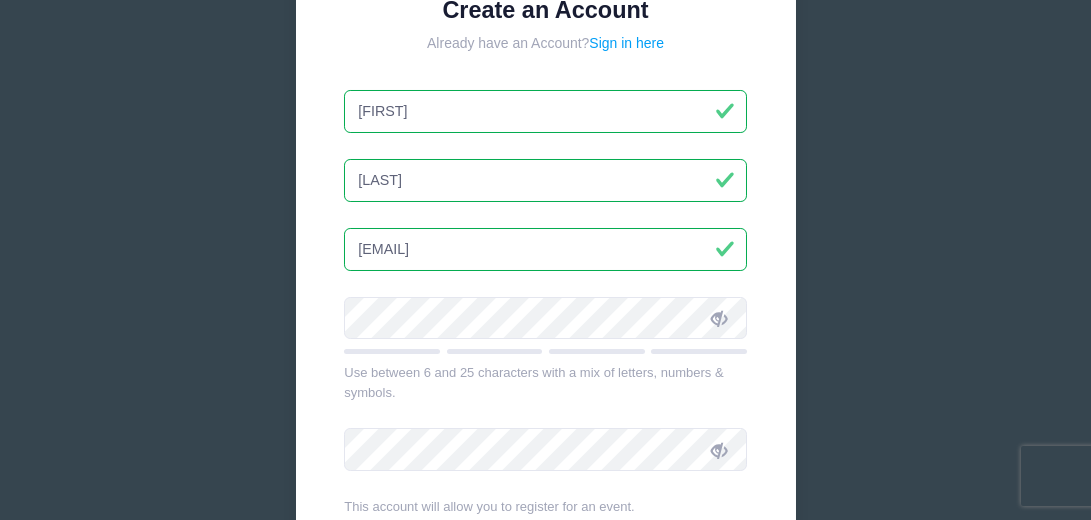 scroll, scrollTop: 280, scrollLeft: 0, axis: vertical 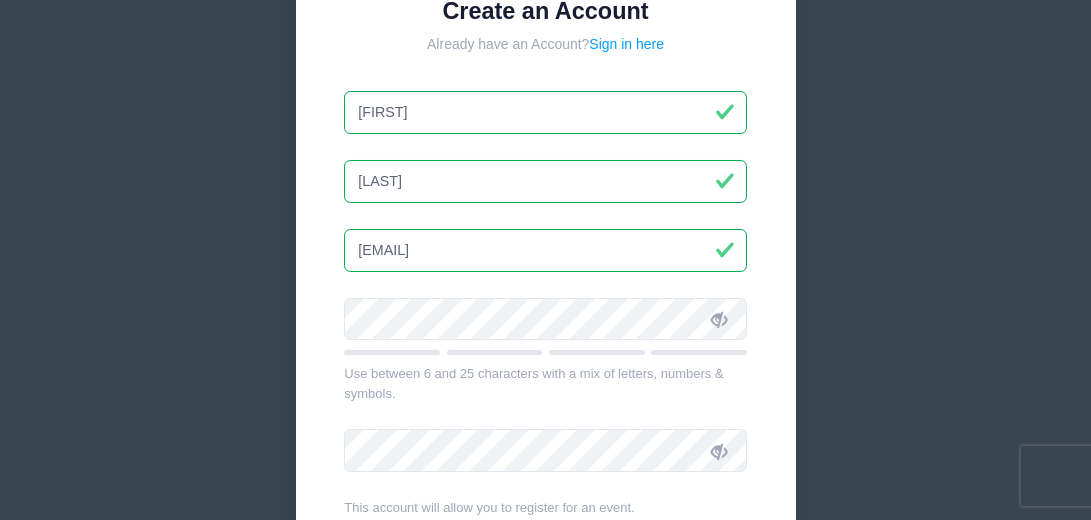 click on "[FIRST]" at bounding box center [545, 112] 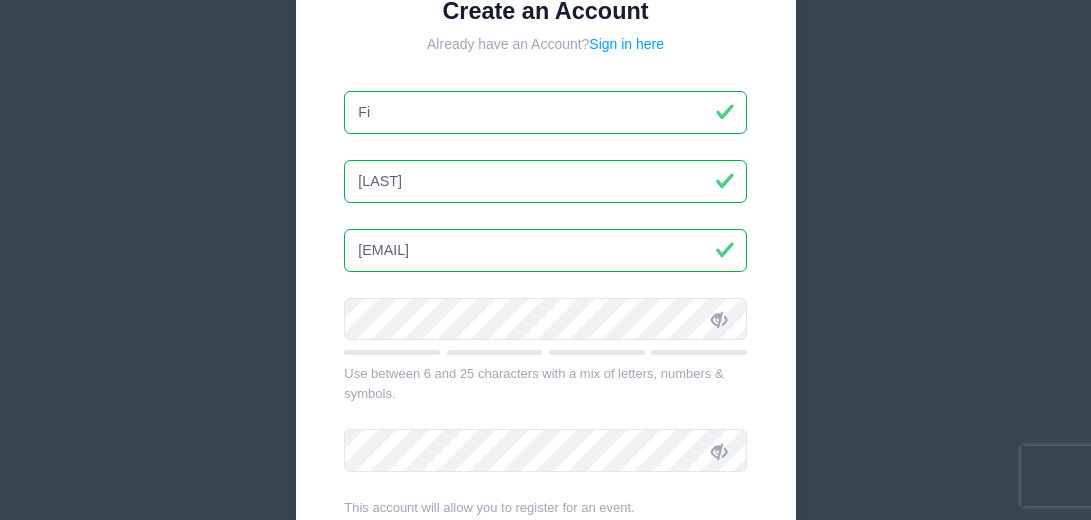 type on "F" 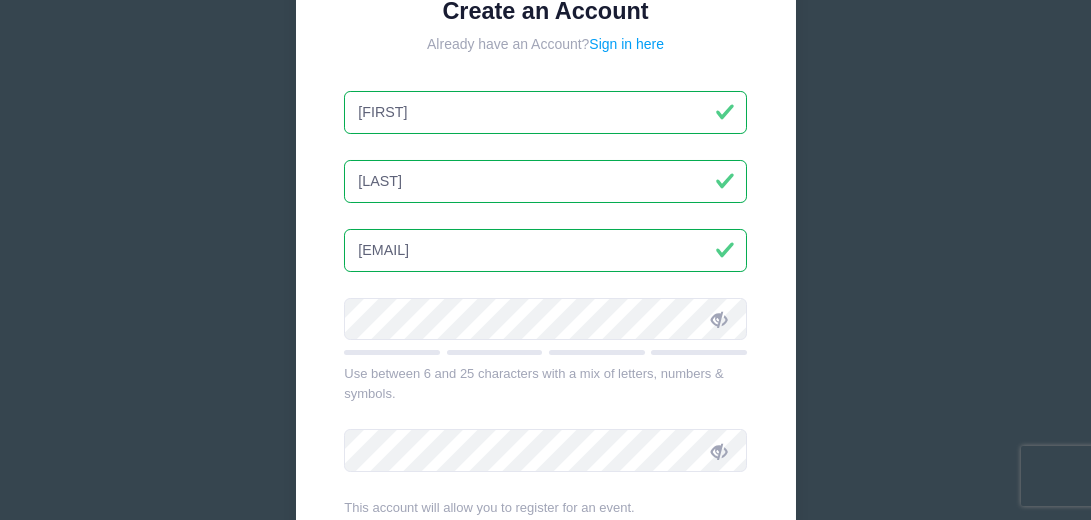 type on "Liane" 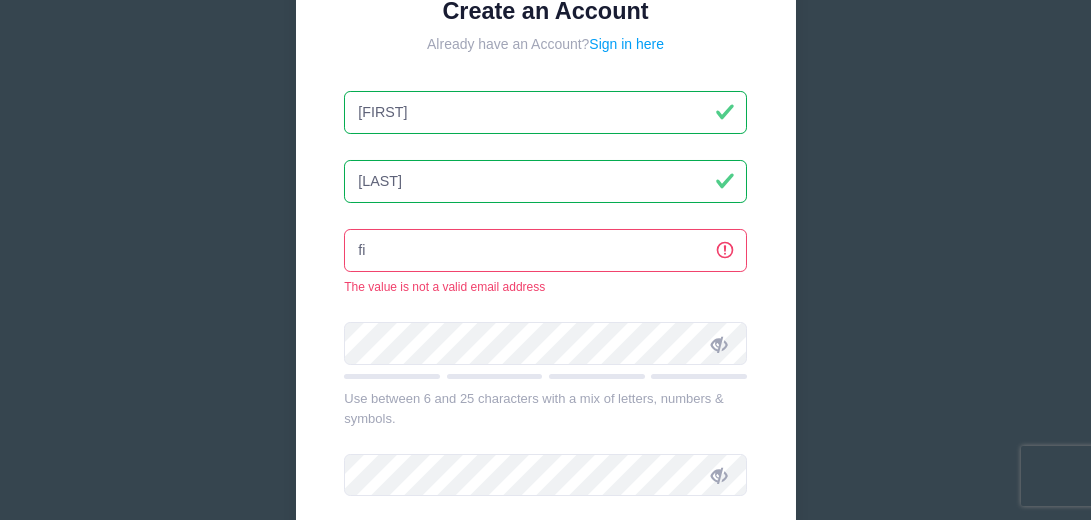 type on "f" 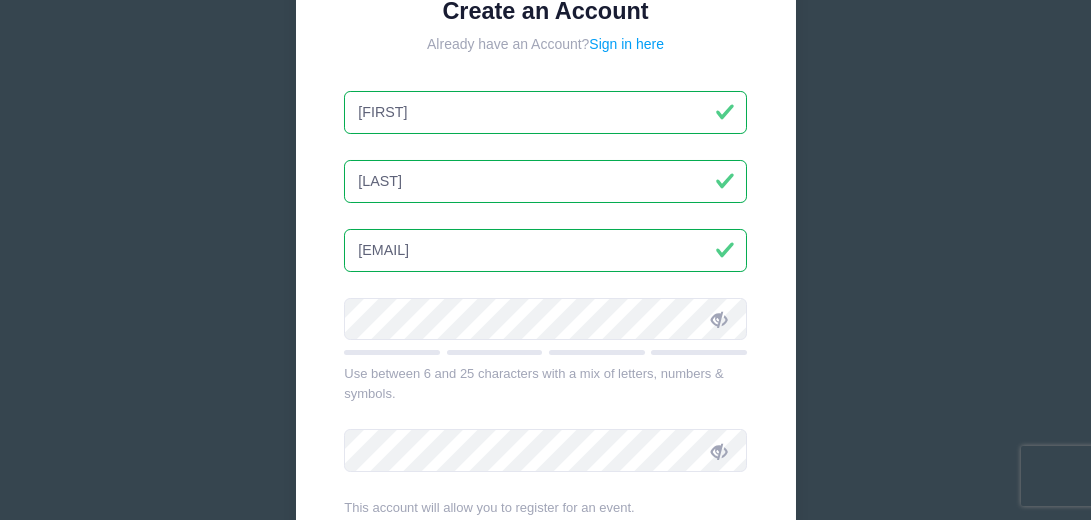 type on "[EMAIL]" 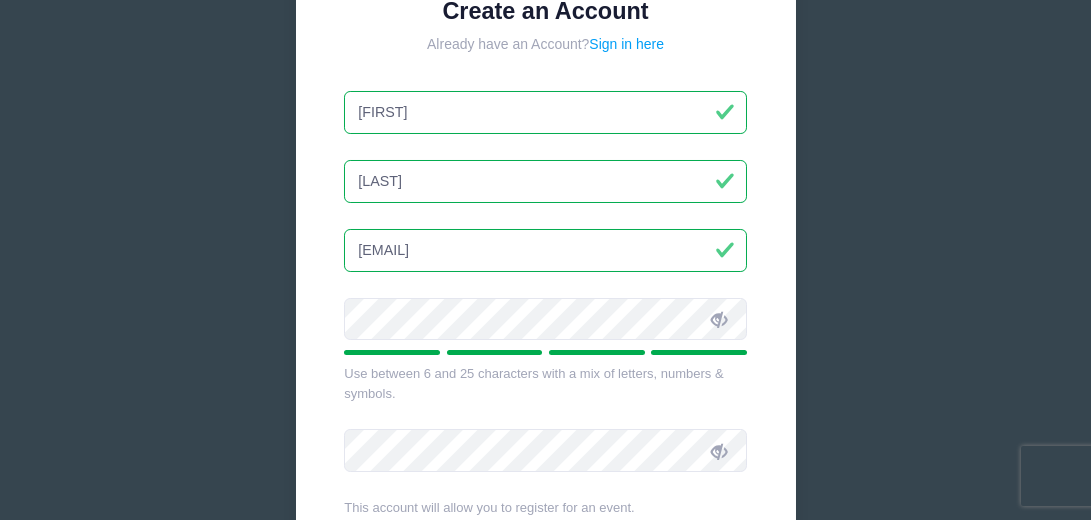click on "Create an Account
Already have an Account?
Sign in here
Liane
Duncheskie
lianeduncheskie@hotmail.com
Use between 6 and 25 characters with a mix of letters, numbers & symbols." at bounding box center [545, 313] 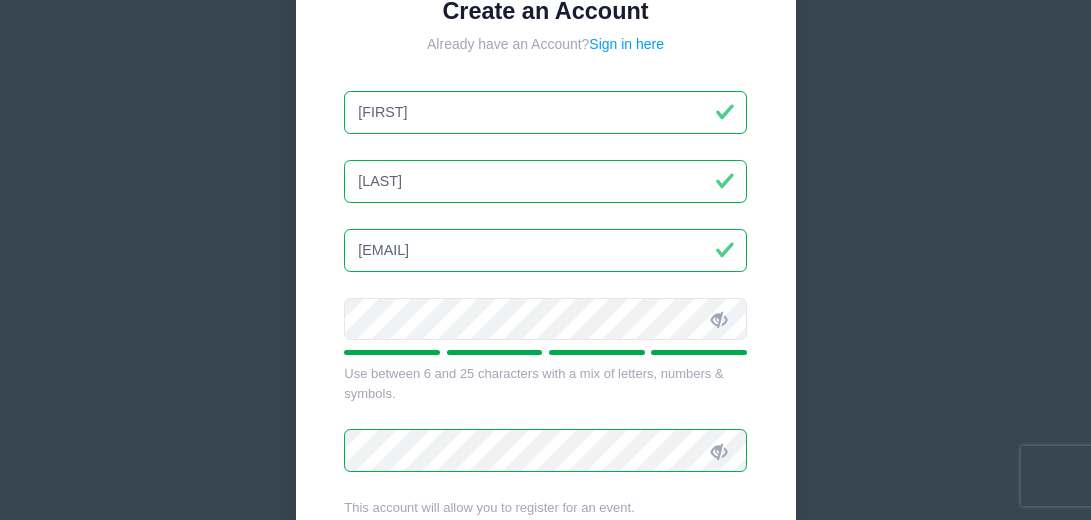 click on "Create an Account
Already have an Account?
Sign in here
Liane
Duncheskie
lianeduncheskie@hotmail.com
Use between 6 and 25 characters with a mix of letters, numbers & symbols." at bounding box center [545, 313] 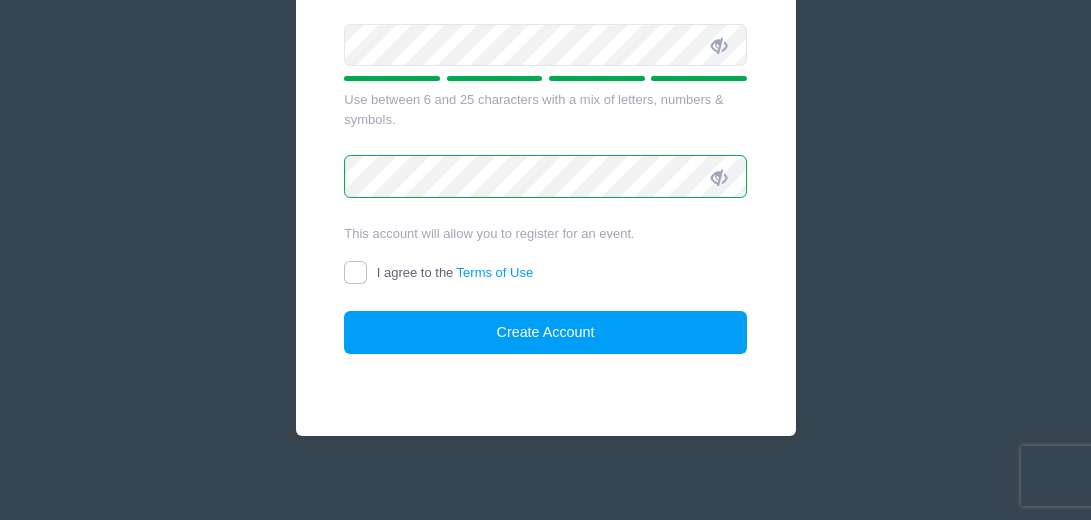 scroll, scrollTop: 560, scrollLeft: 0, axis: vertical 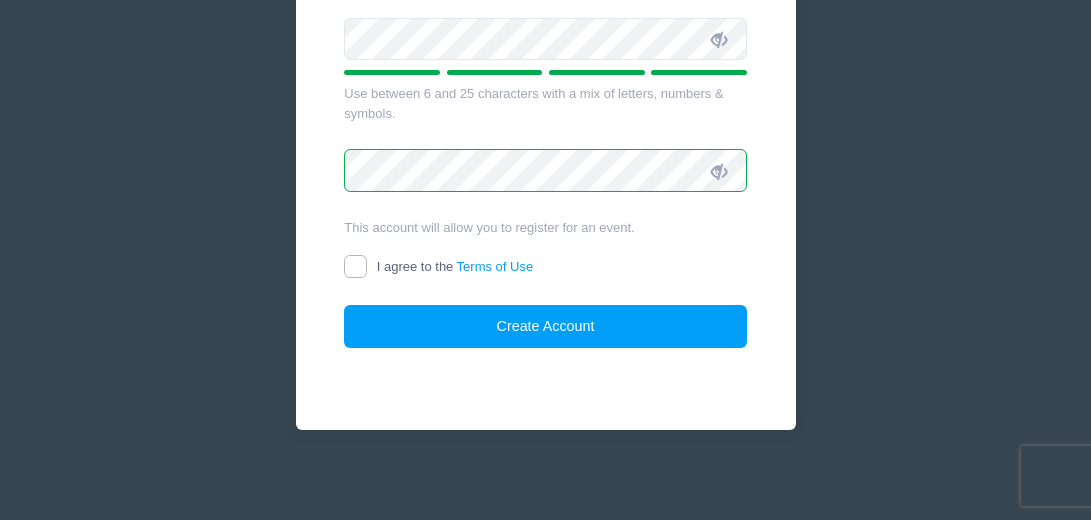 click on "I agree to the
Terms of Use" at bounding box center [355, 266] 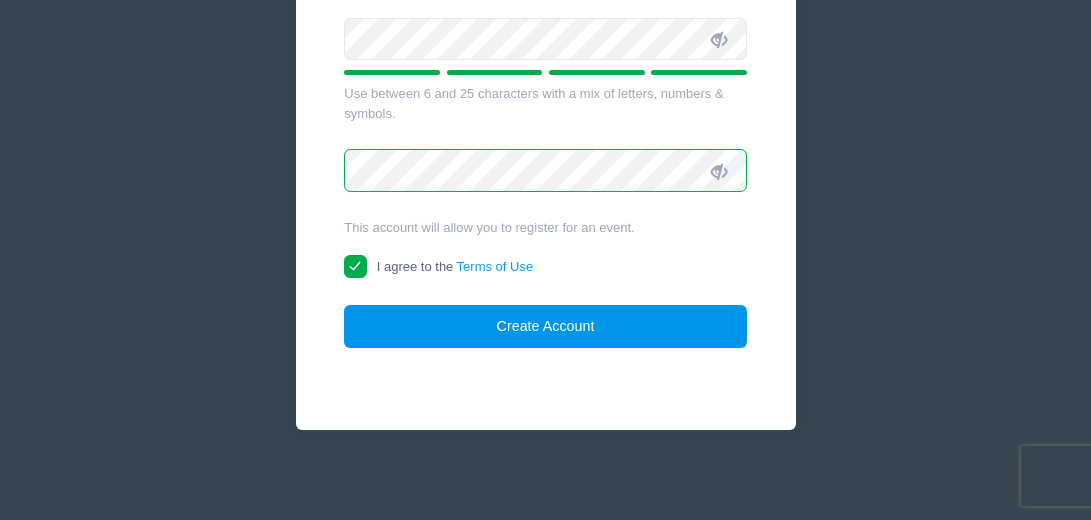 click on "Create Account" at bounding box center [545, 326] 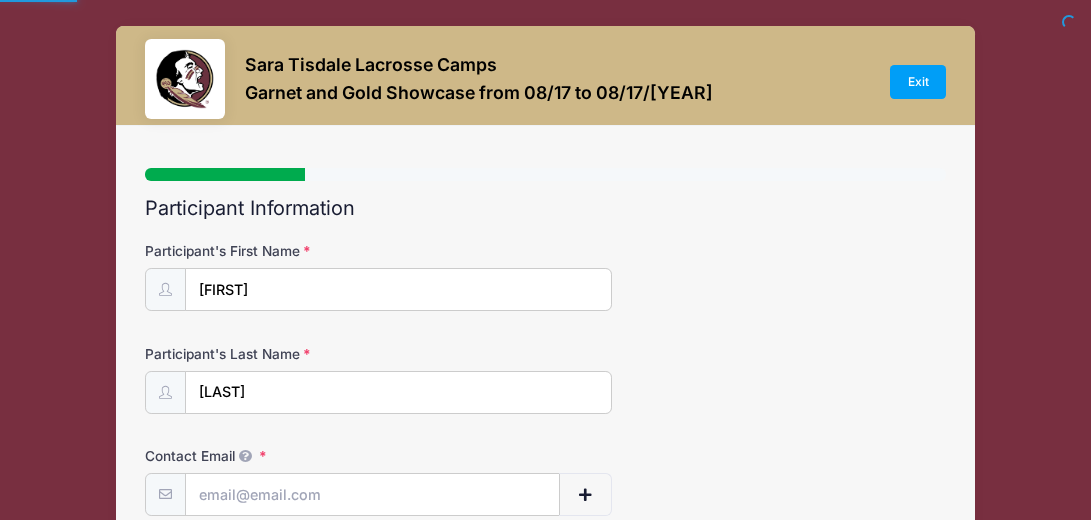 select 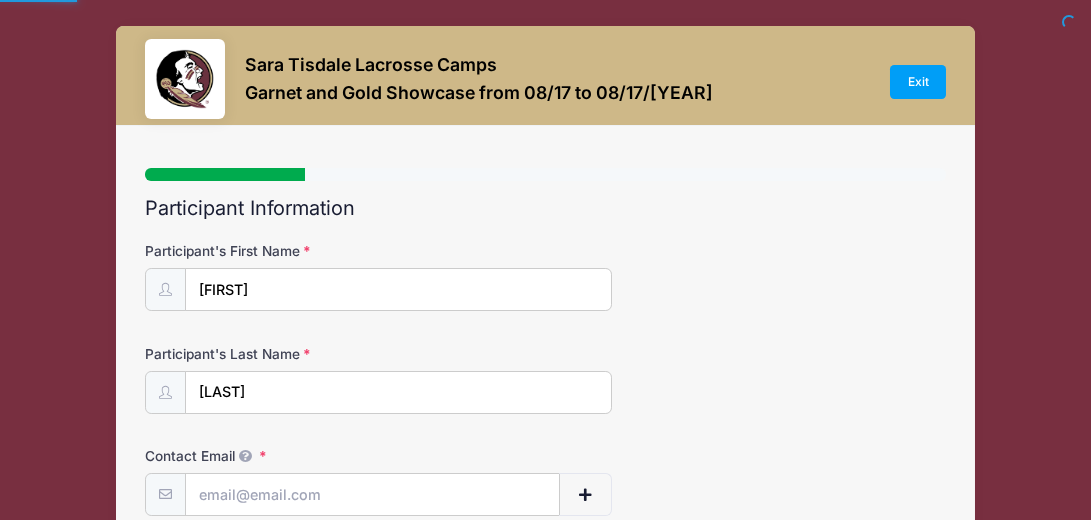 scroll, scrollTop: 0, scrollLeft: 0, axis: both 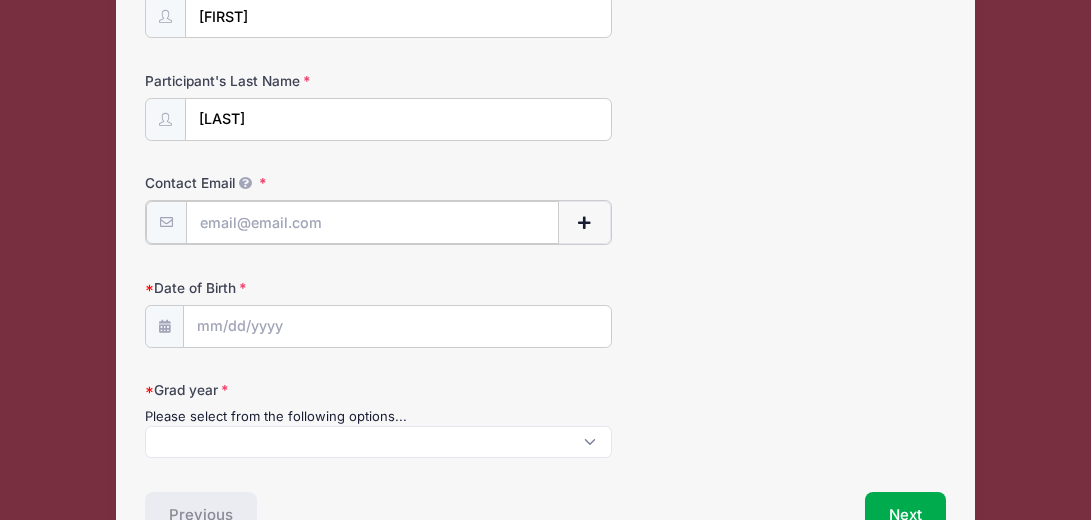 click on "Contact Email" at bounding box center (372, 222) 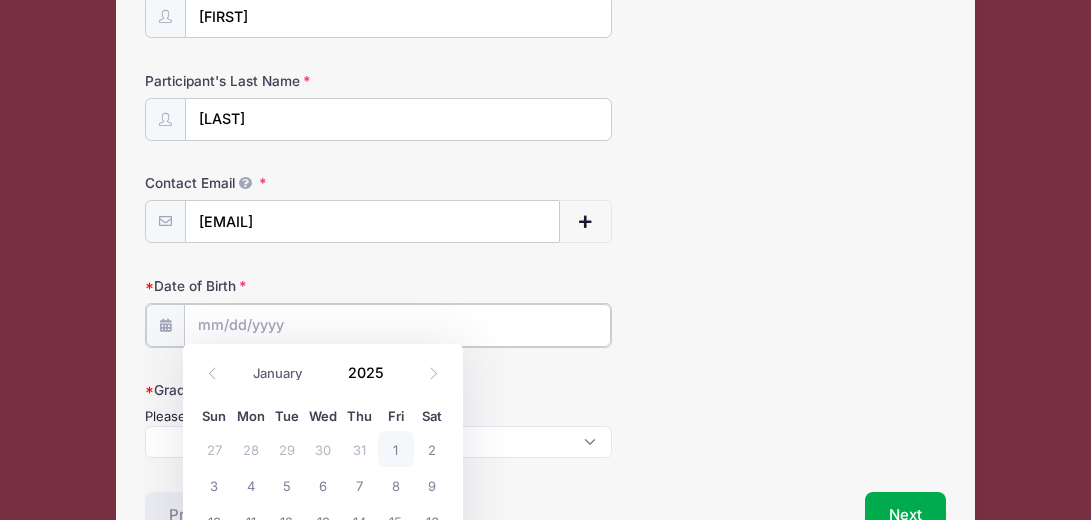 click on "Date of Birth" at bounding box center (397, 325) 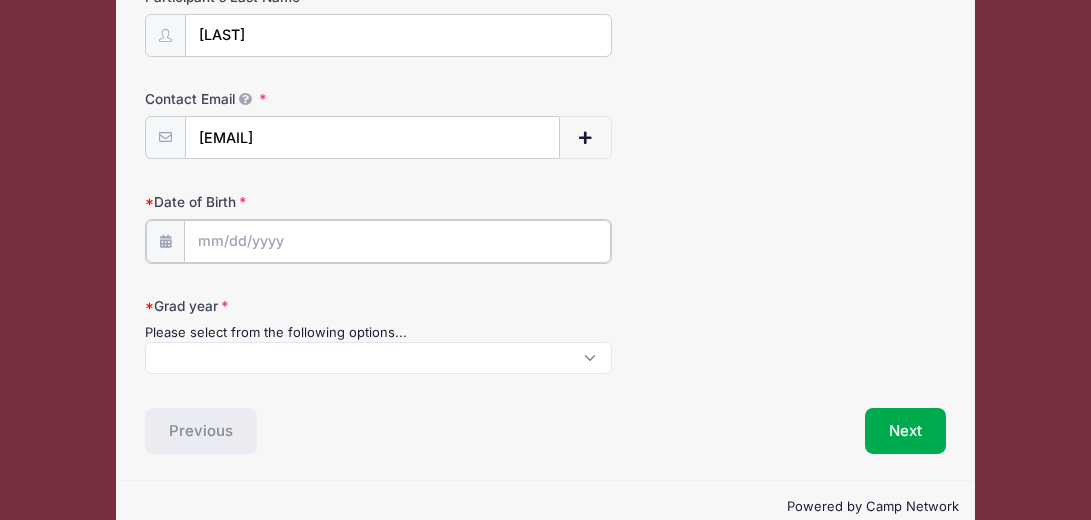 scroll, scrollTop: 389, scrollLeft: 0, axis: vertical 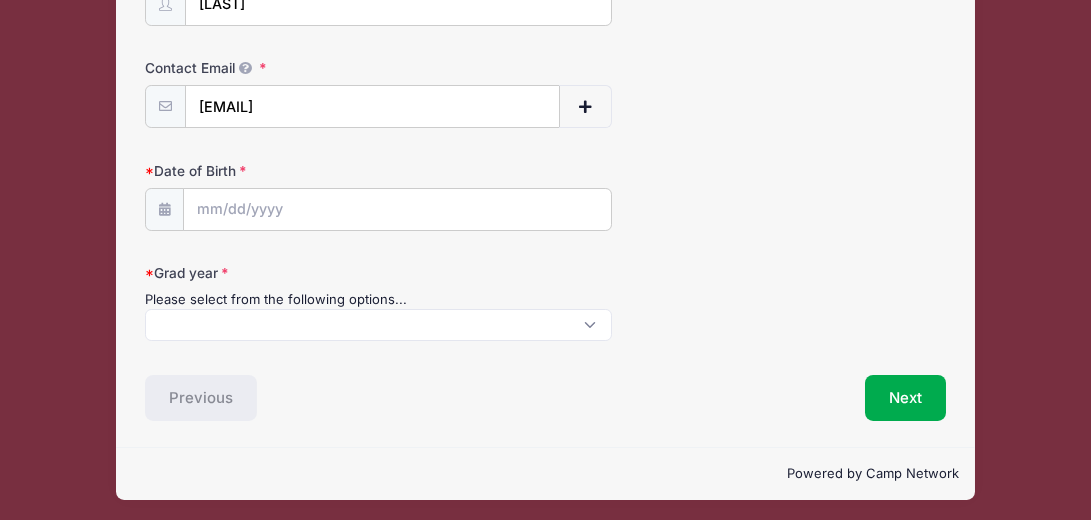 click at bounding box center (164, 209) 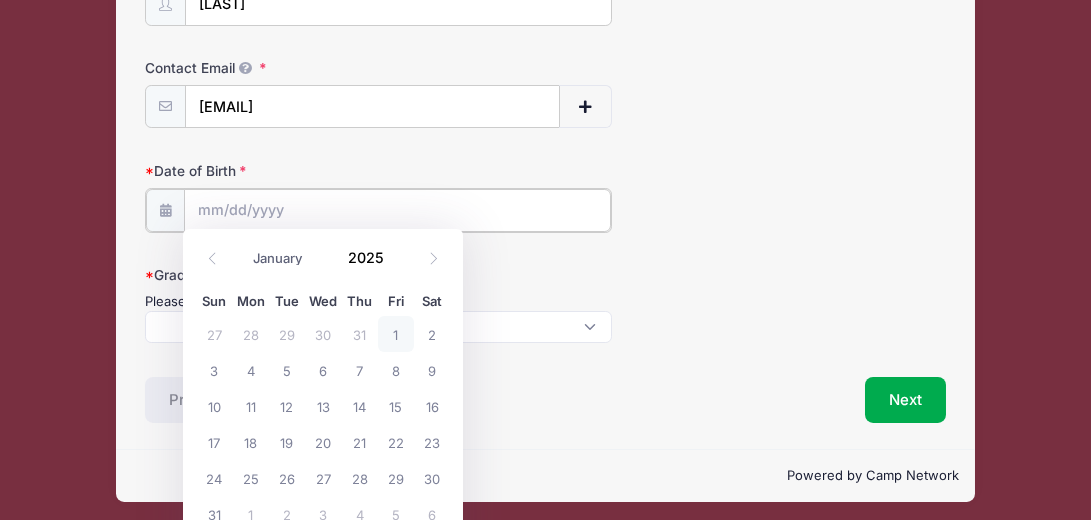 scroll, scrollTop: 389, scrollLeft: 0, axis: vertical 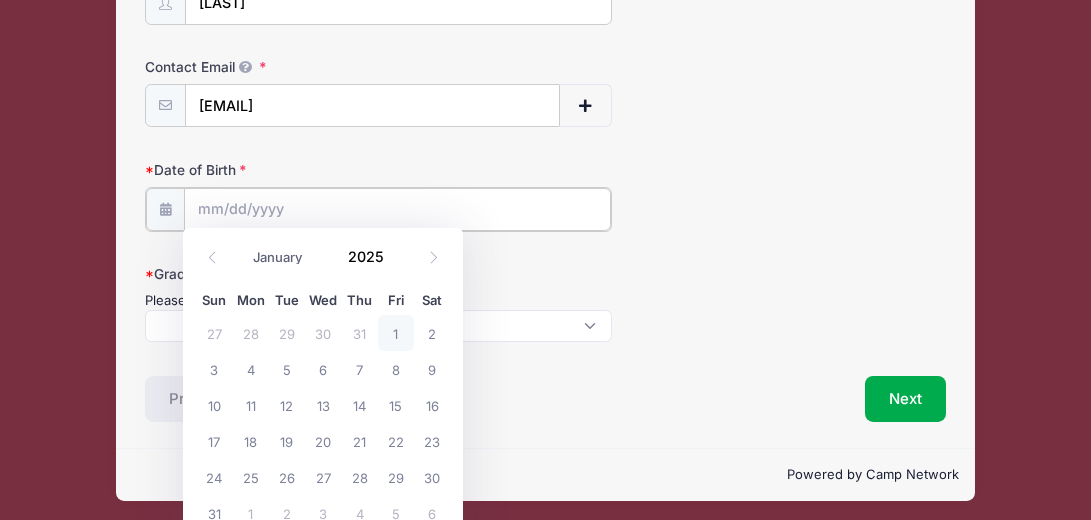 click on "Date of Birth" at bounding box center [397, 209] 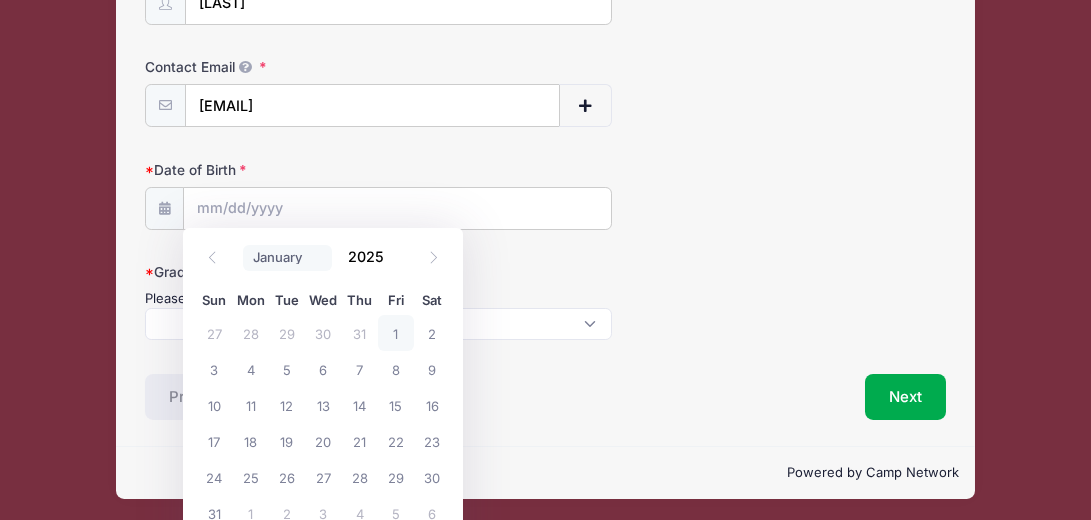 click on "January February March April May June July August September October November December" at bounding box center (287, 258) 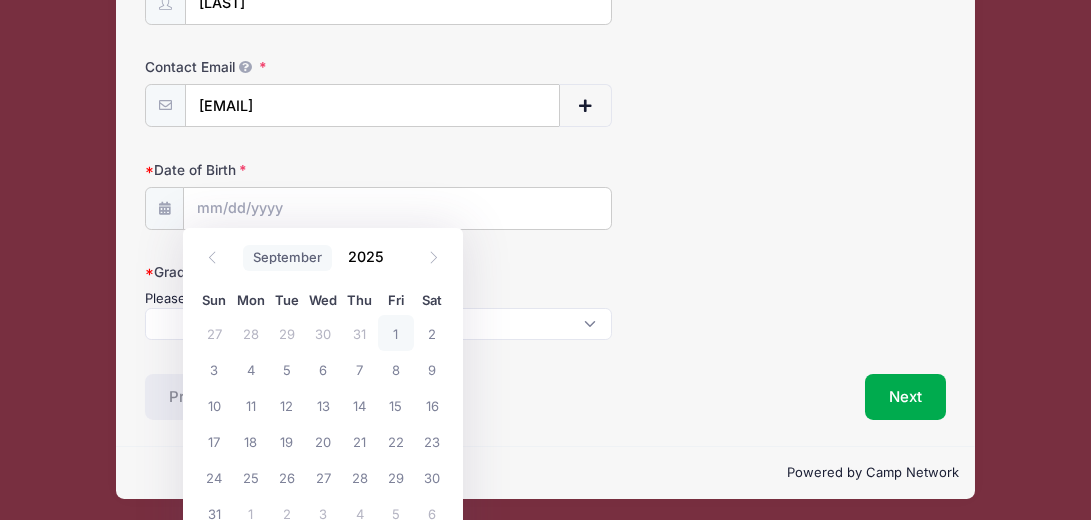 click on "January February March April May June July August September October November December" at bounding box center [287, 258] 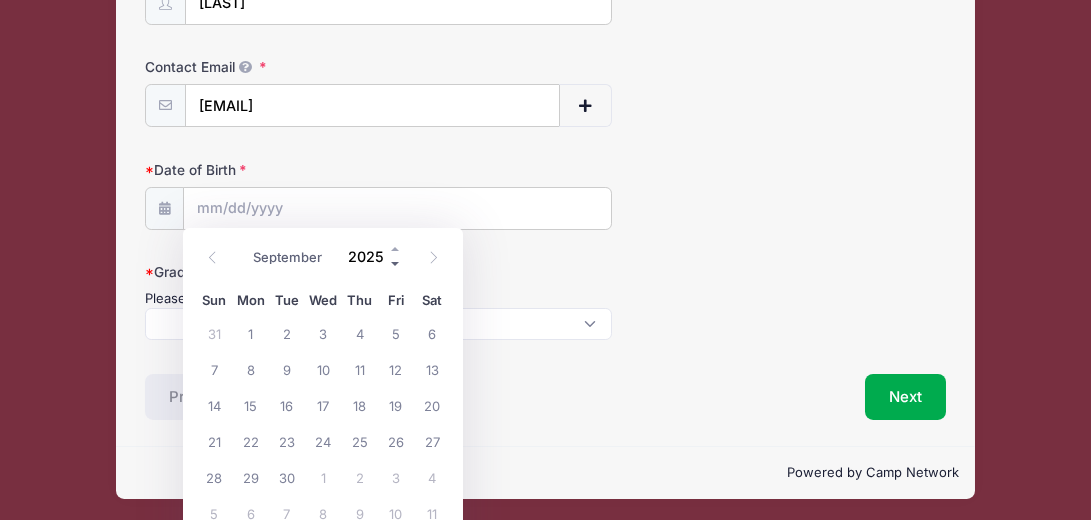 click at bounding box center [396, 264] 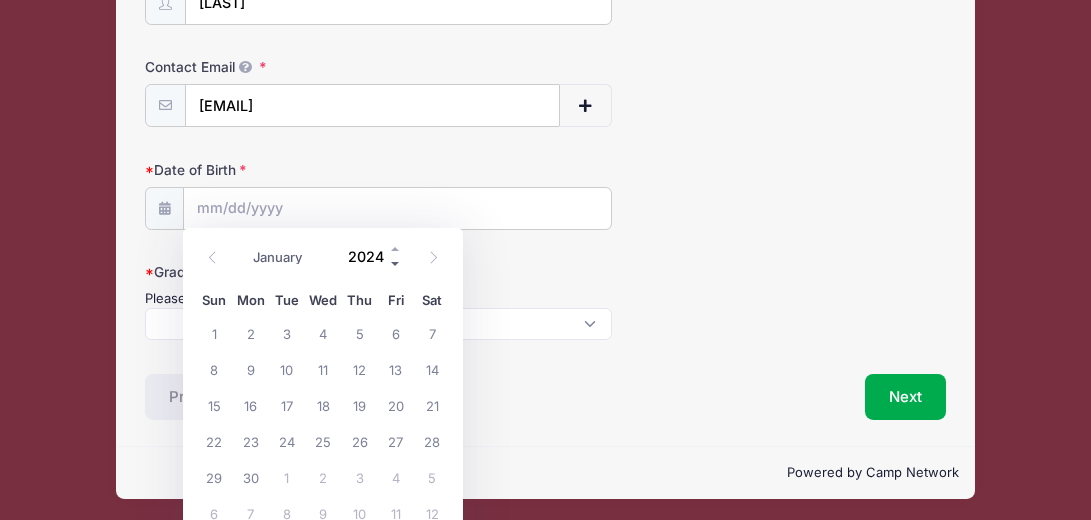 click at bounding box center [396, 264] 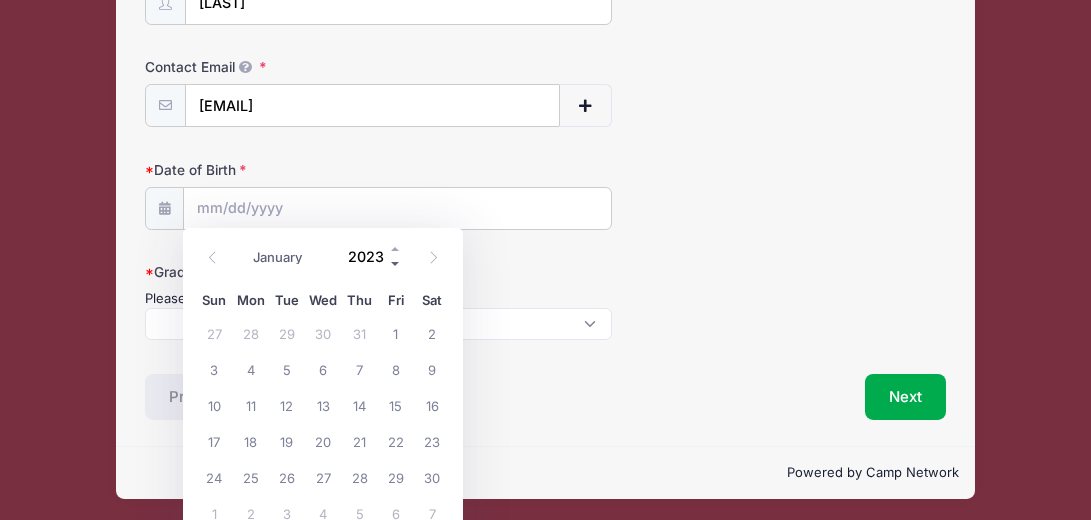 click at bounding box center (396, 264) 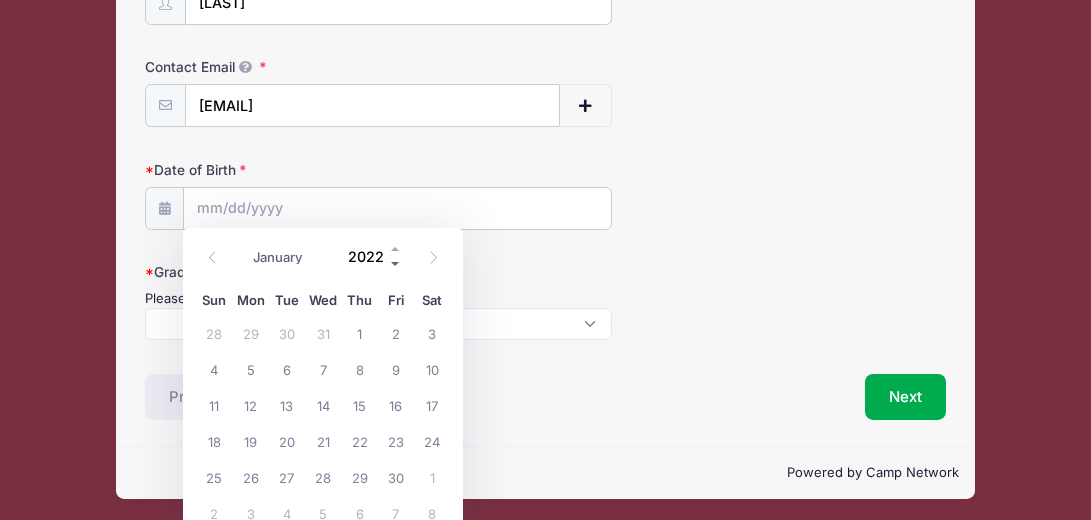 click at bounding box center (396, 264) 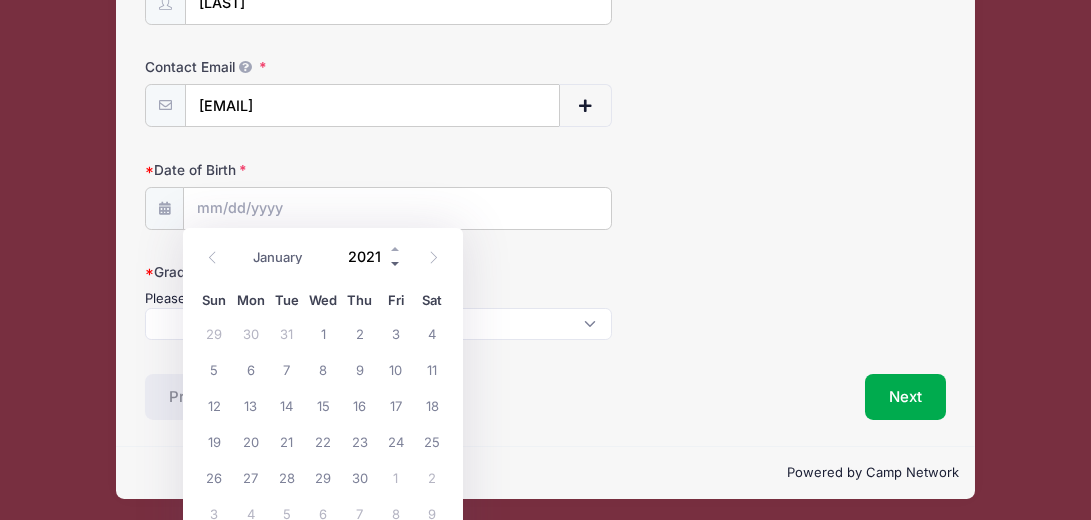 click at bounding box center [396, 264] 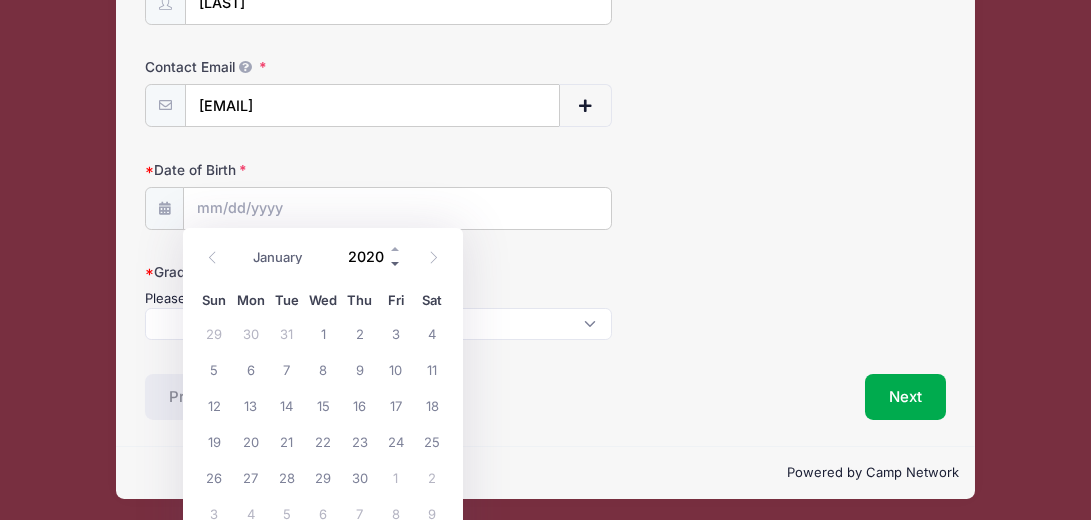 click at bounding box center (396, 264) 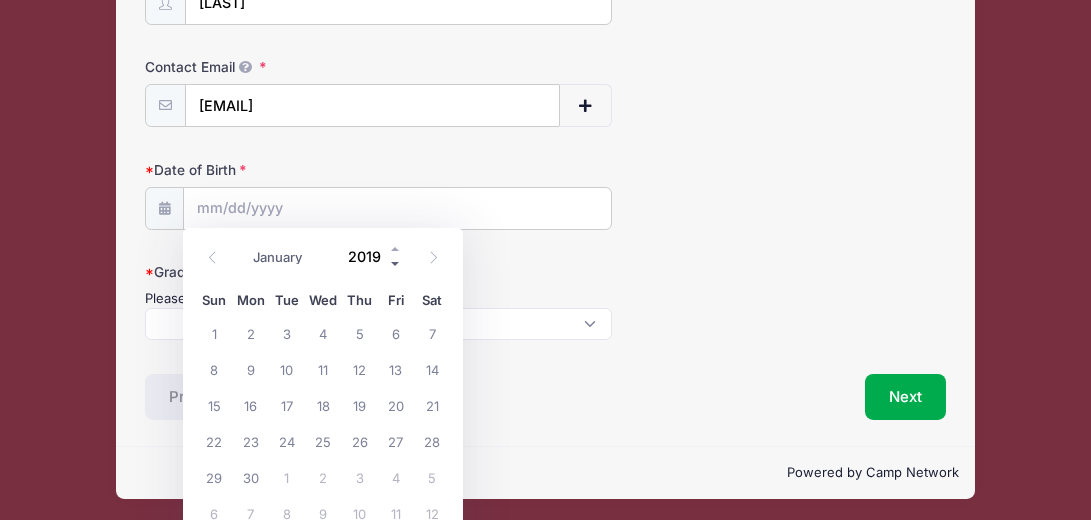 click at bounding box center [396, 264] 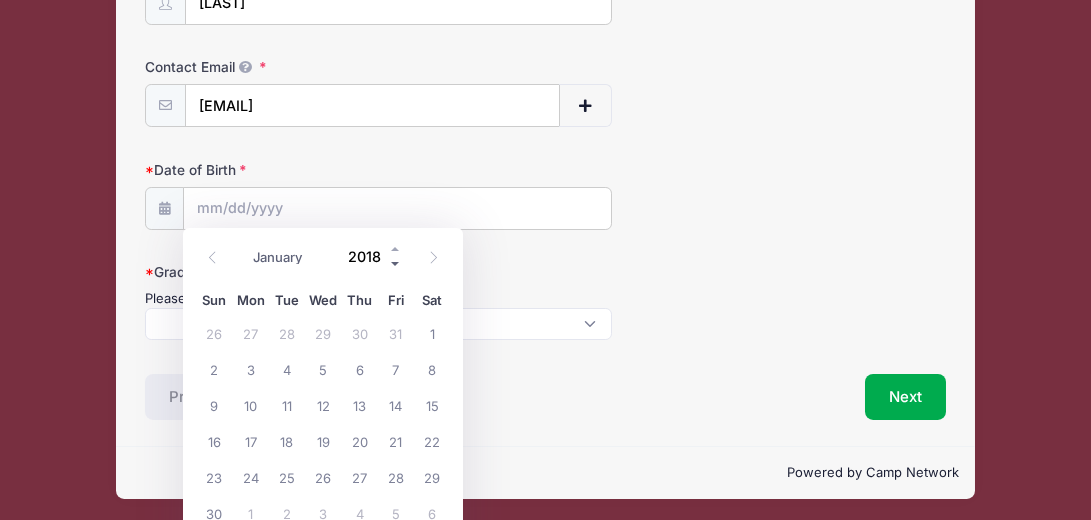 click at bounding box center (396, 264) 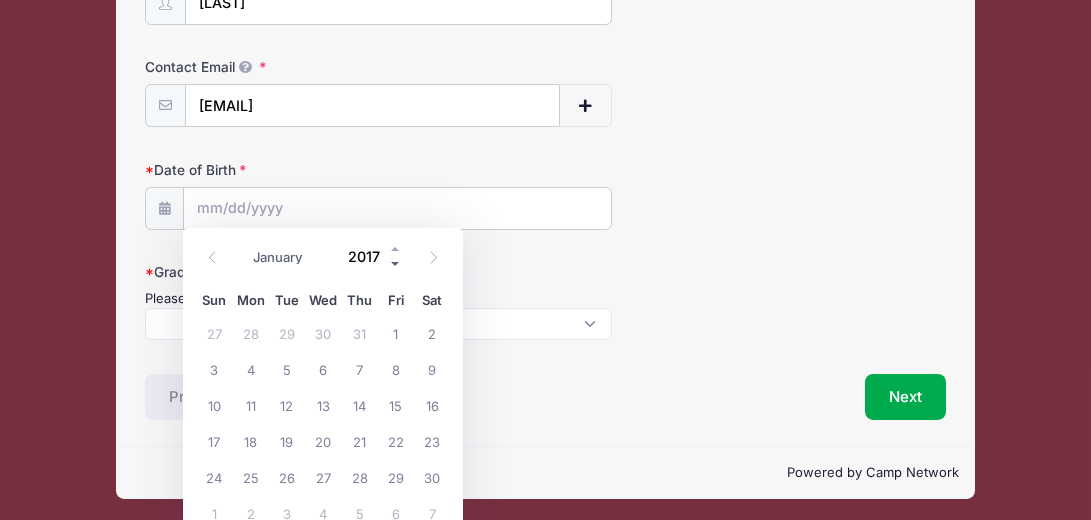 click at bounding box center [396, 264] 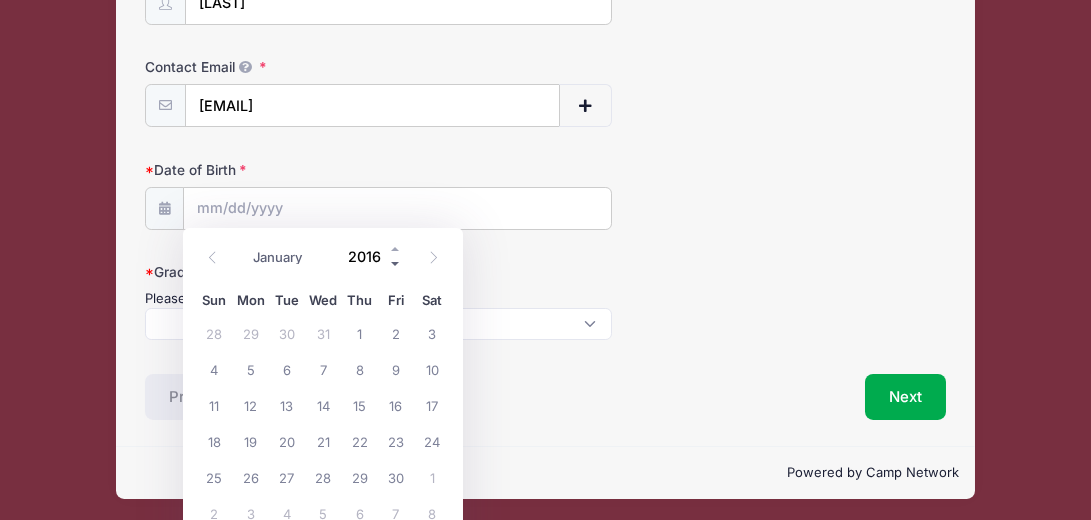 click at bounding box center (396, 264) 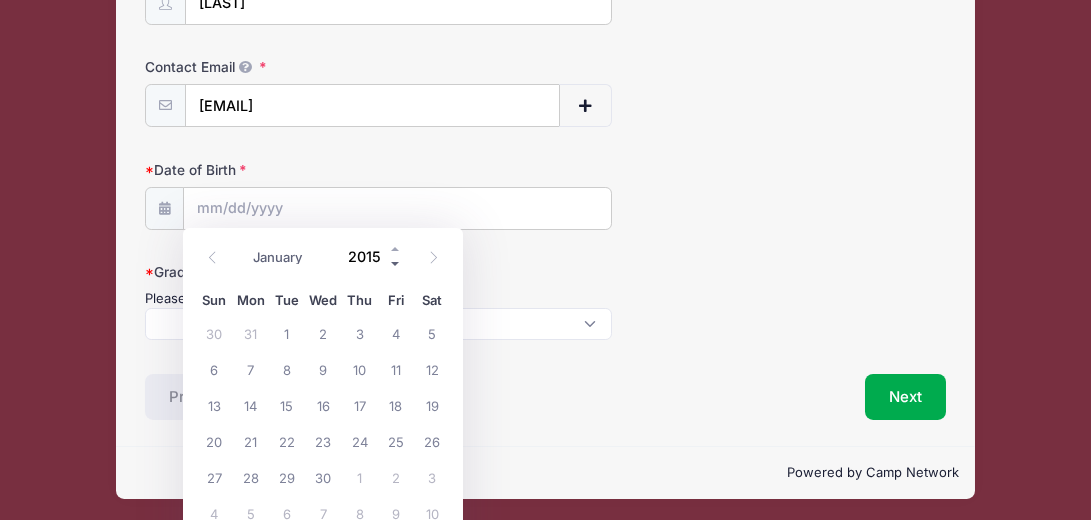 click at bounding box center (396, 264) 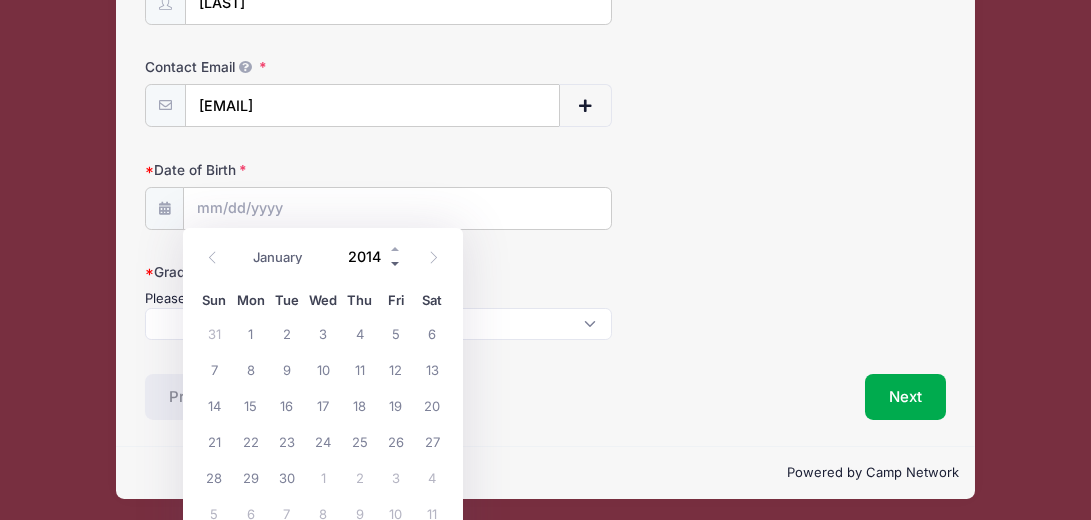 click at bounding box center [396, 264] 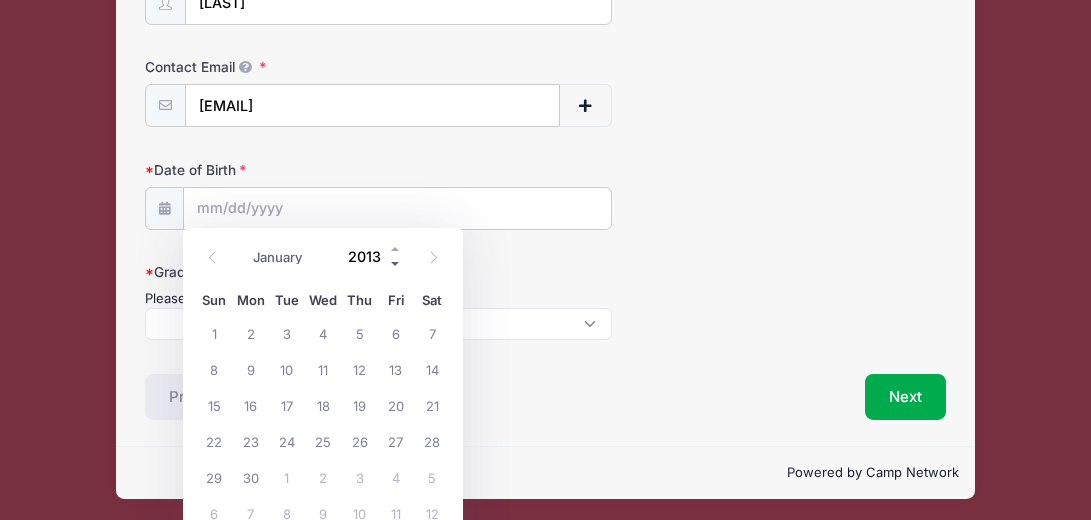 click at bounding box center (396, 264) 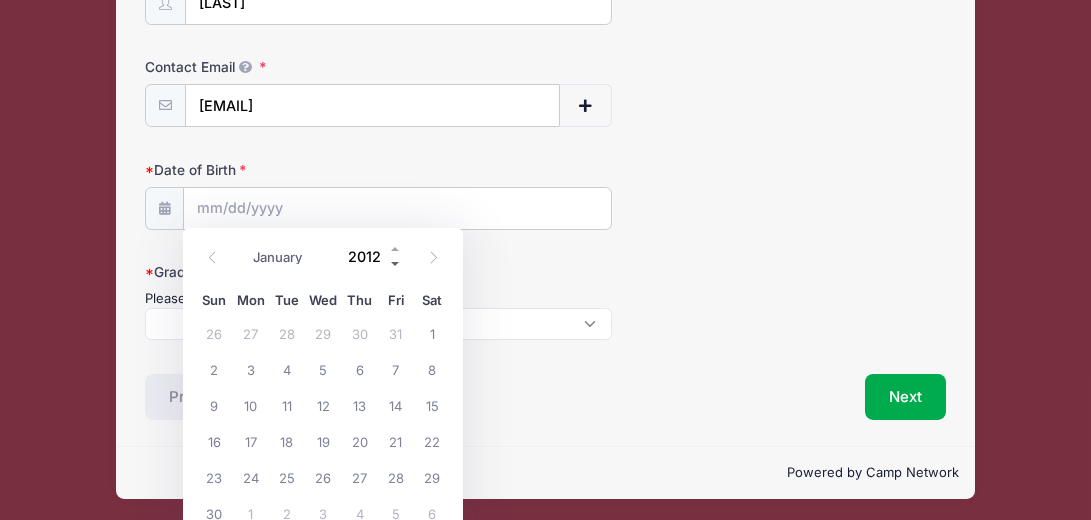 click at bounding box center (396, 264) 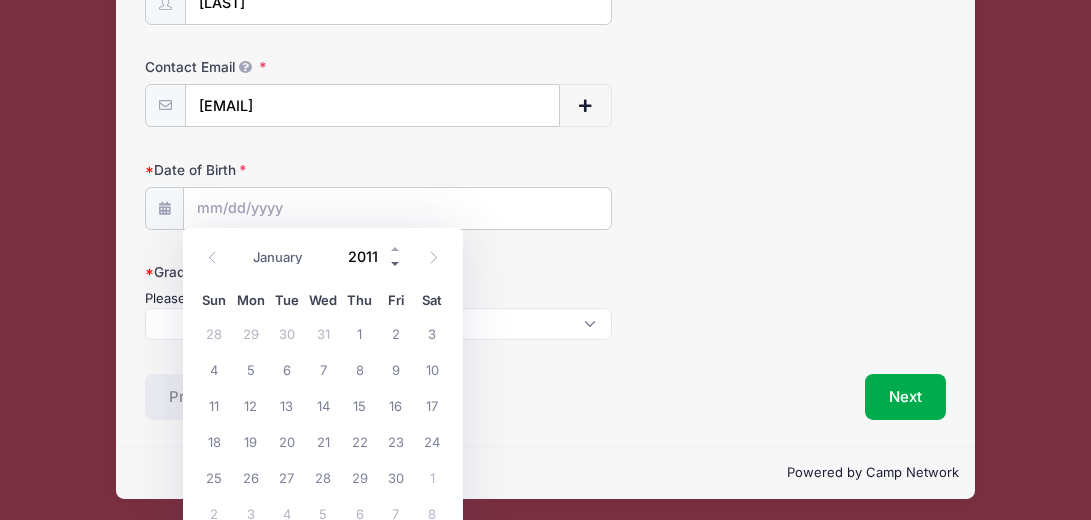click at bounding box center (396, 264) 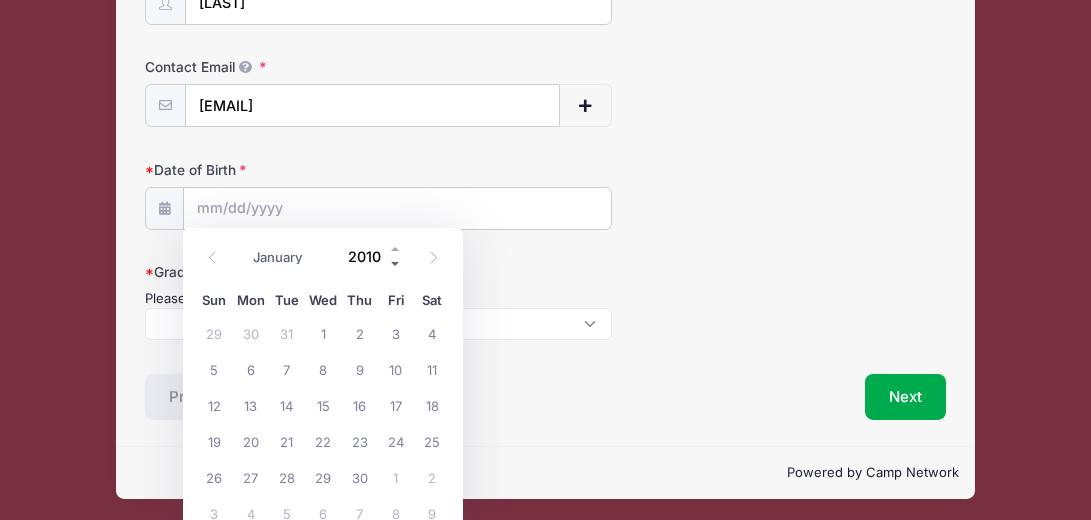 click at bounding box center (396, 264) 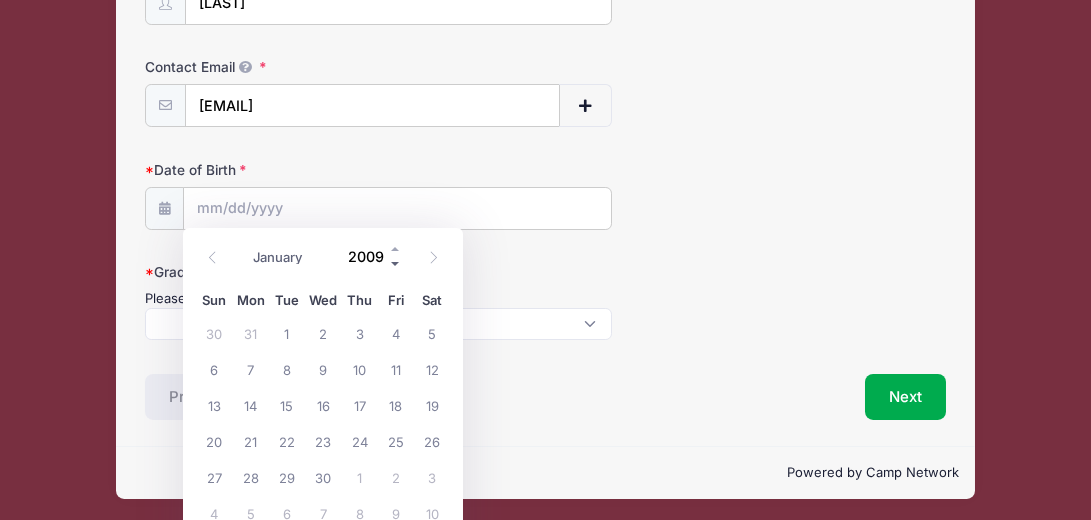 click at bounding box center [396, 264] 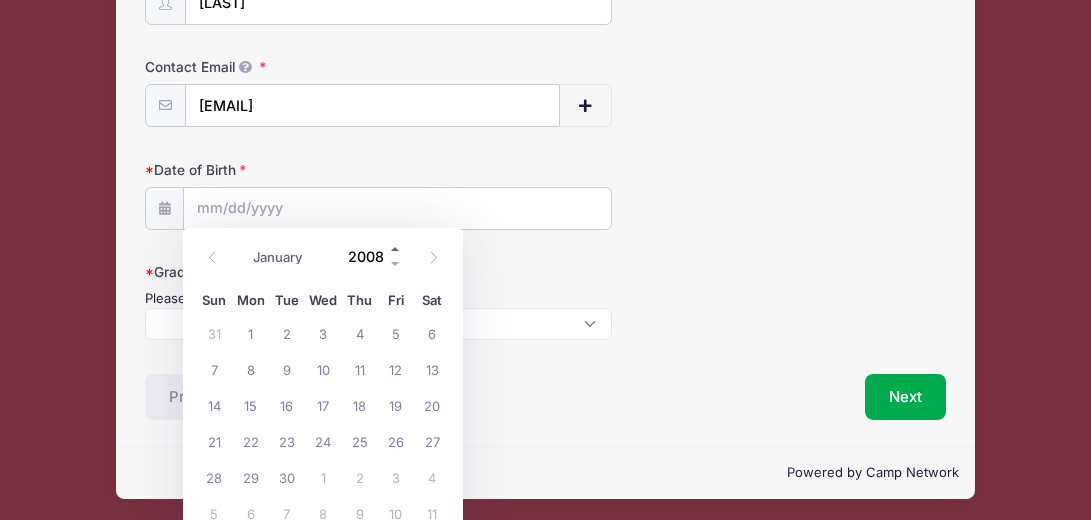 click at bounding box center (396, 249) 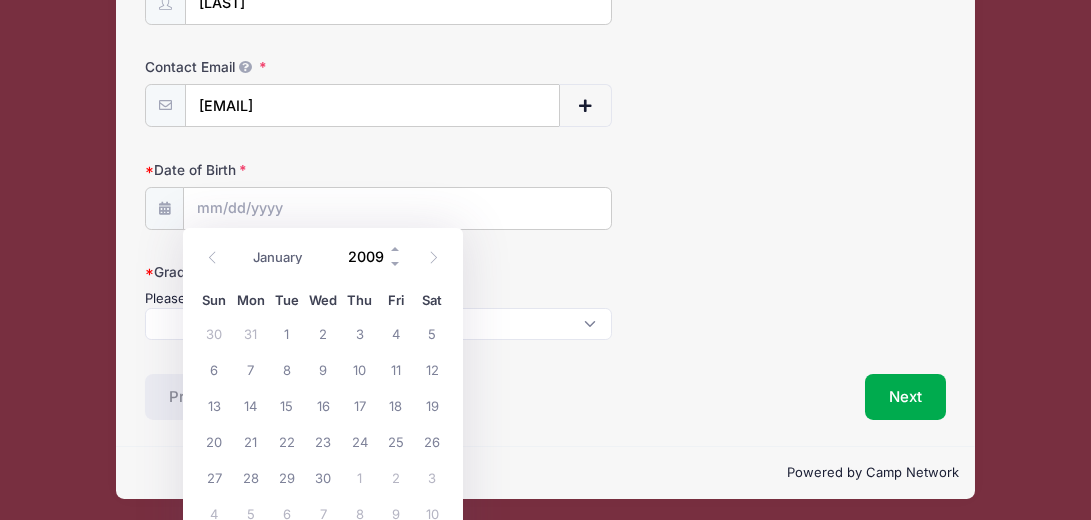 click on "2009" at bounding box center [370, 257] 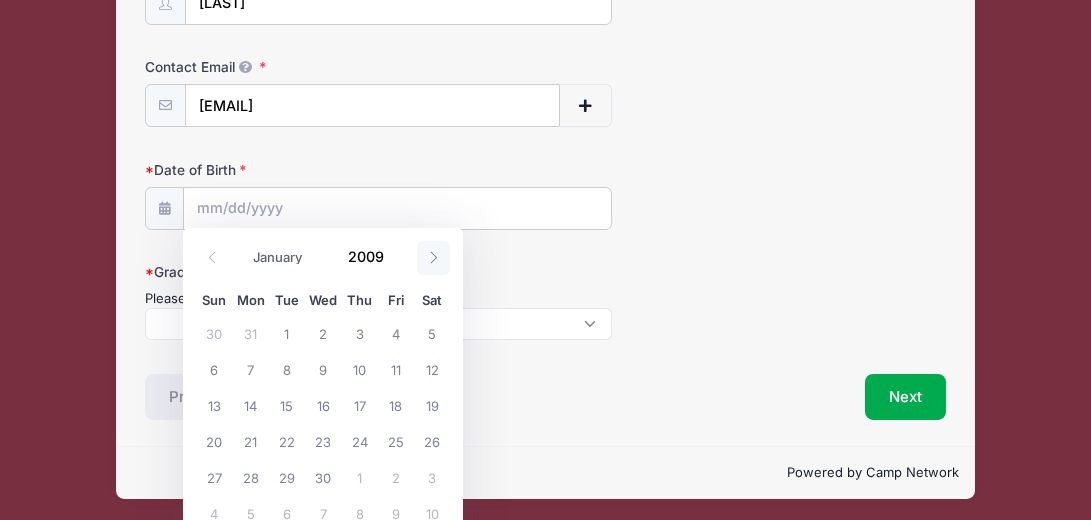 click 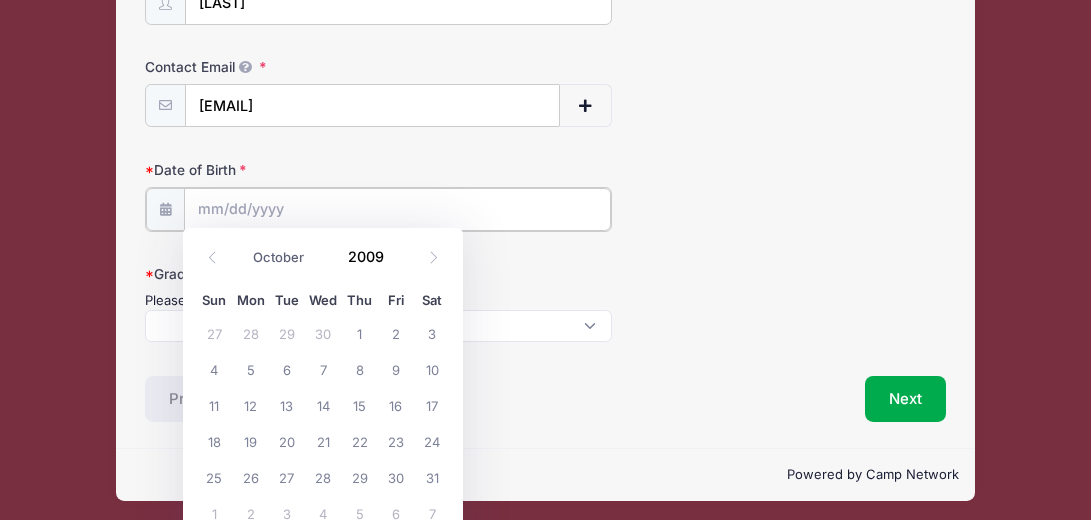 click on "Date of Birth" at bounding box center (397, 209) 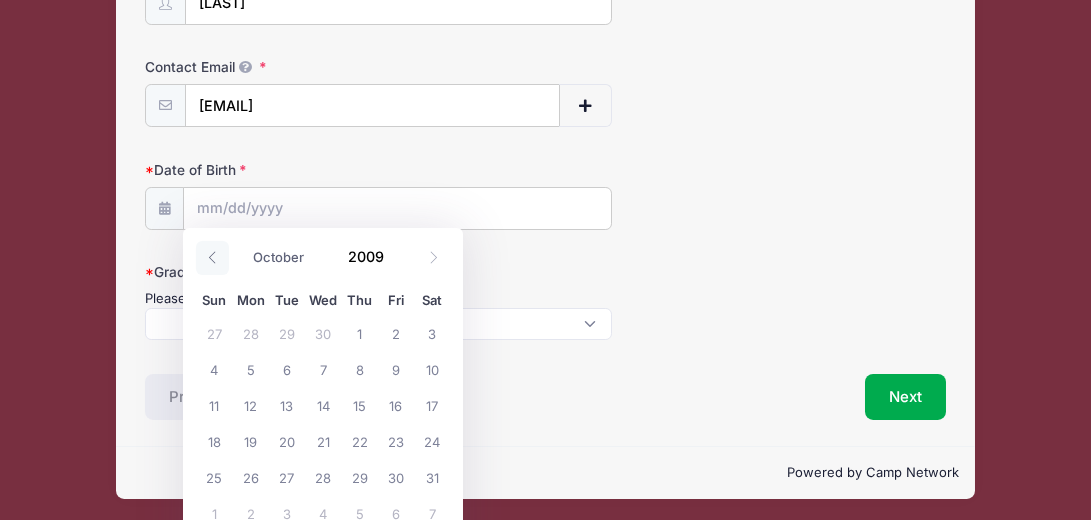 click 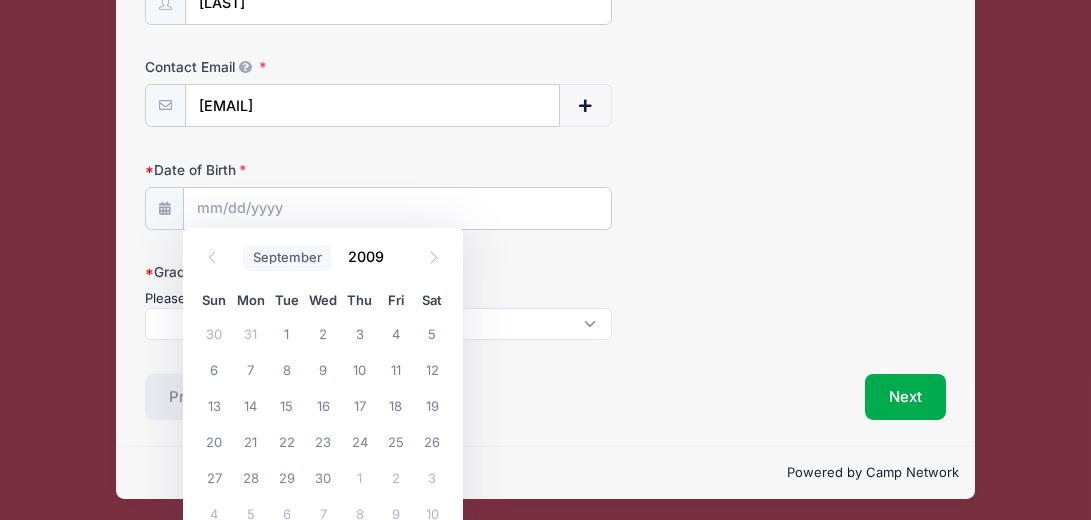 click on "January February March April May June July August September October November December" at bounding box center (287, 258) 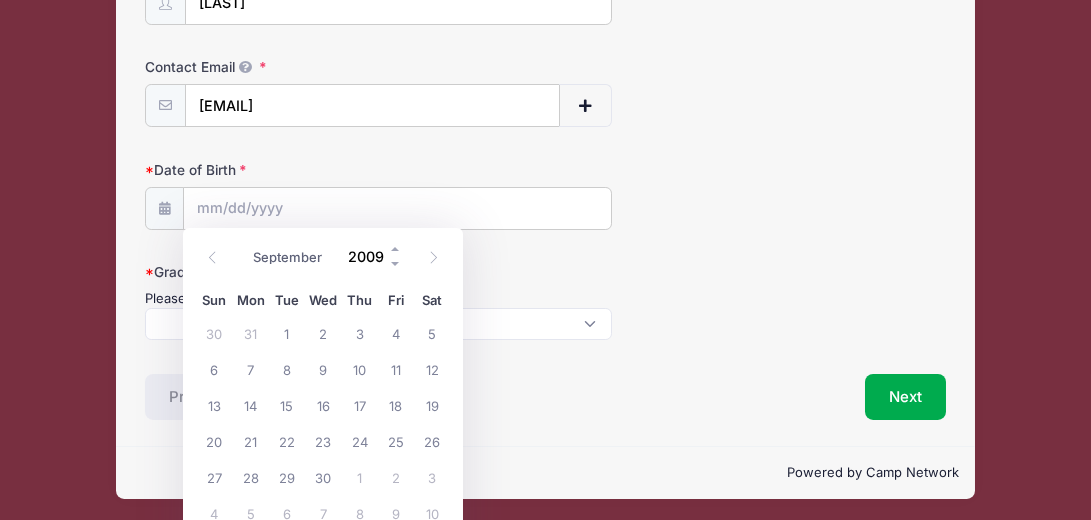click on "2009" at bounding box center (370, 257) 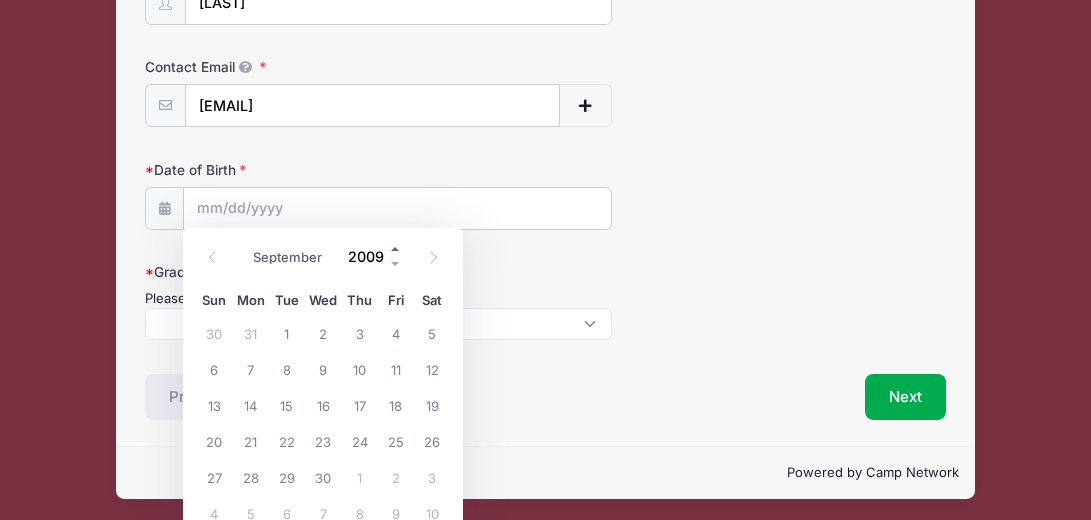 click at bounding box center [396, 249] 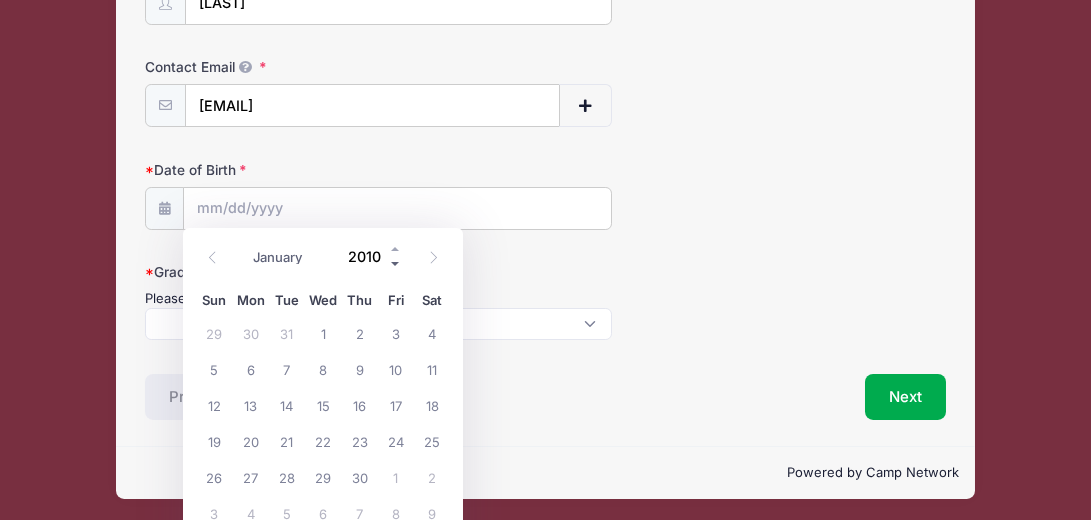 click at bounding box center (396, 264) 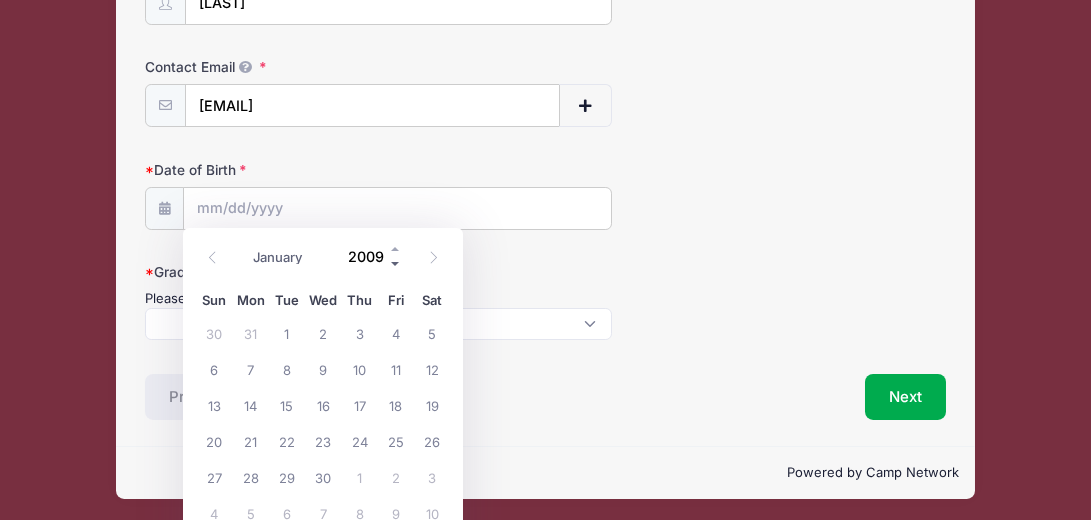 click at bounding box center [396, 264] 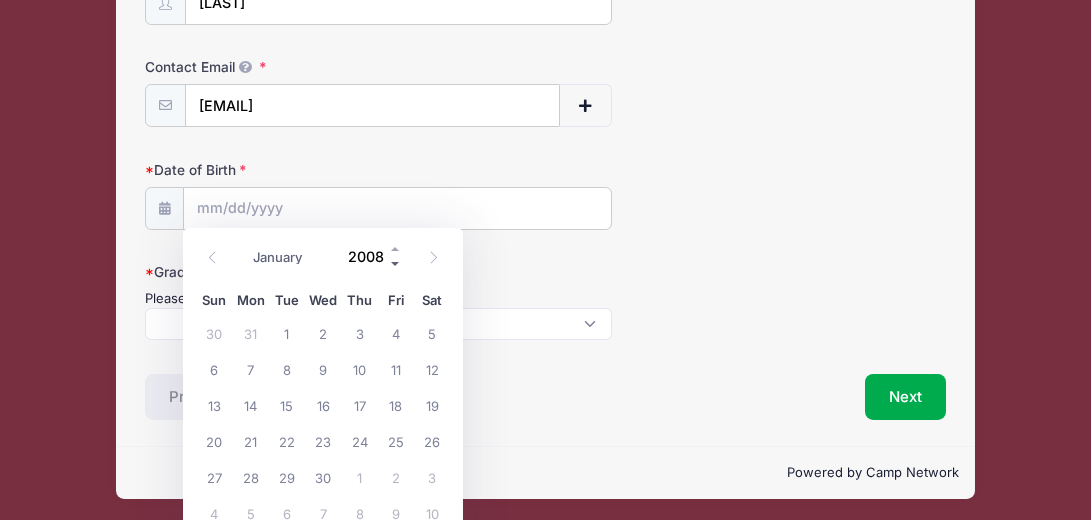 click at bounding box center [396, 264] 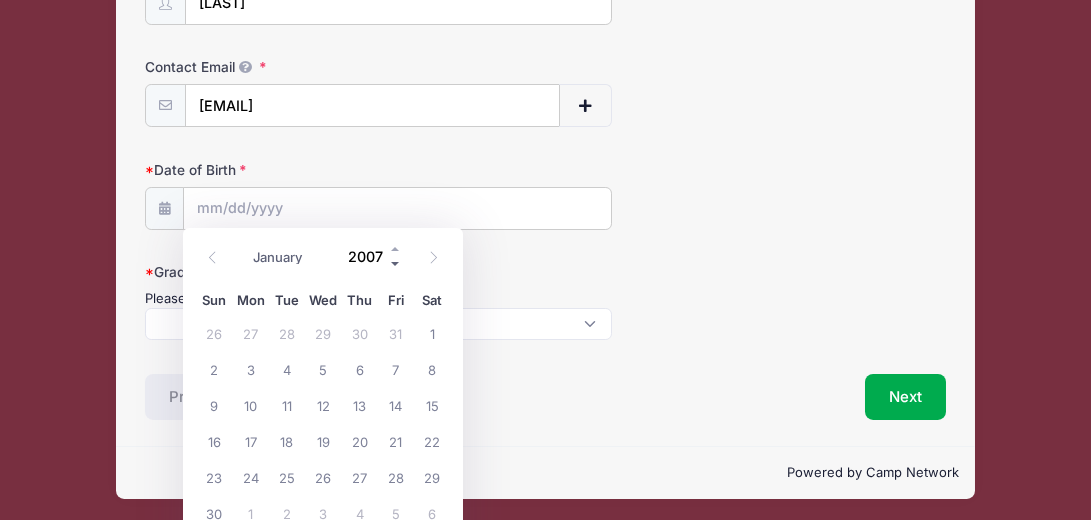 click at bounding box center (396, 264) 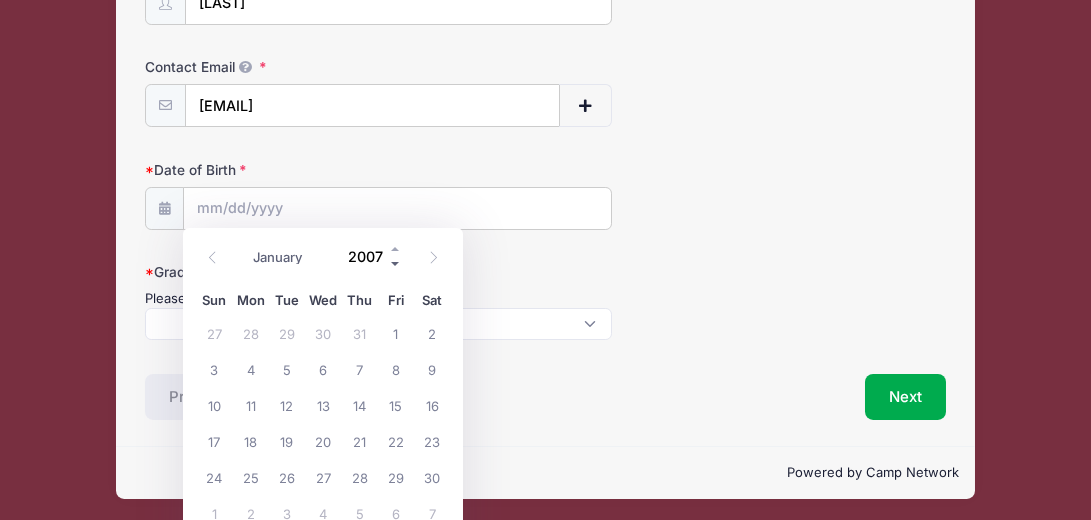 click at bounding box center (396, 264) 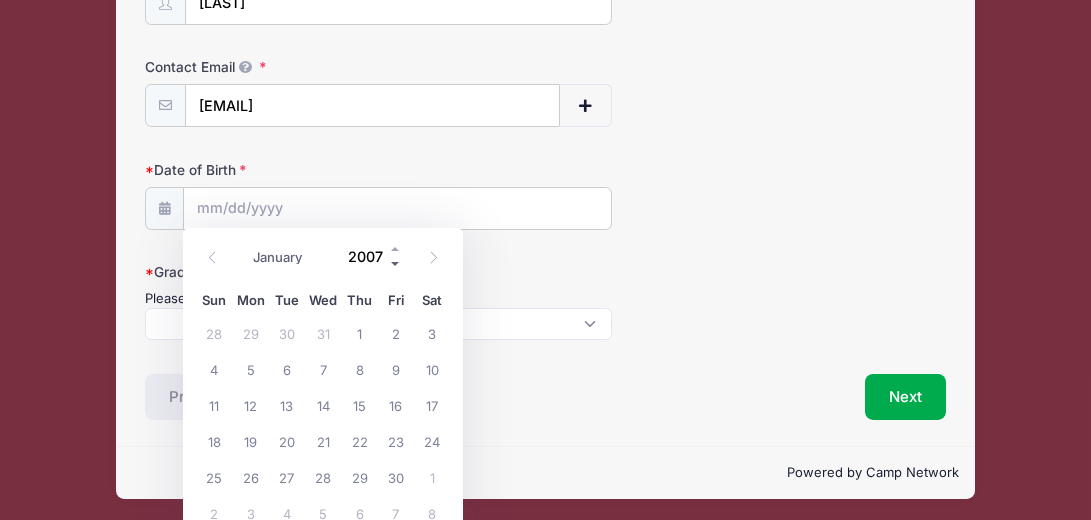 click at bounding box center (396, 264) 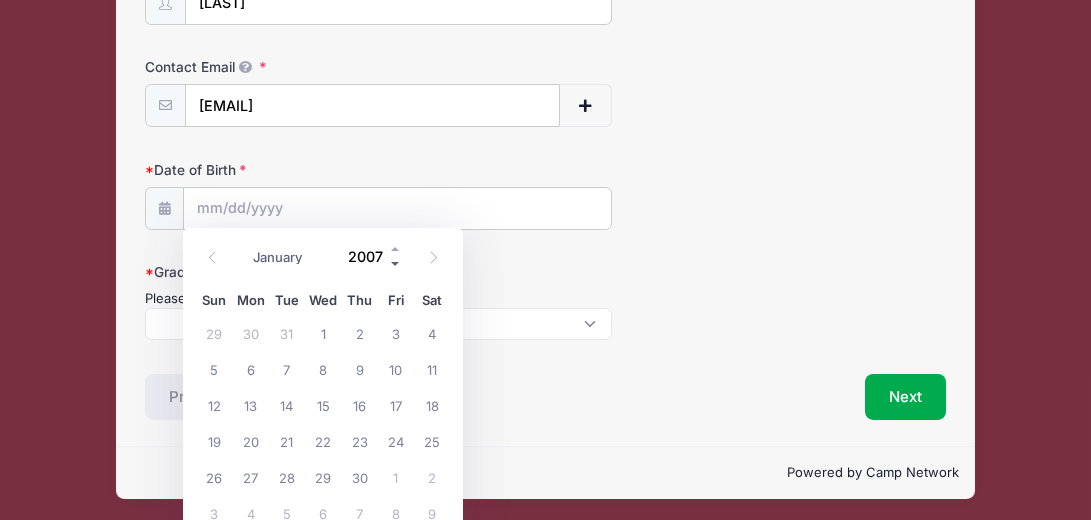 click at bounding box center (396, 264) 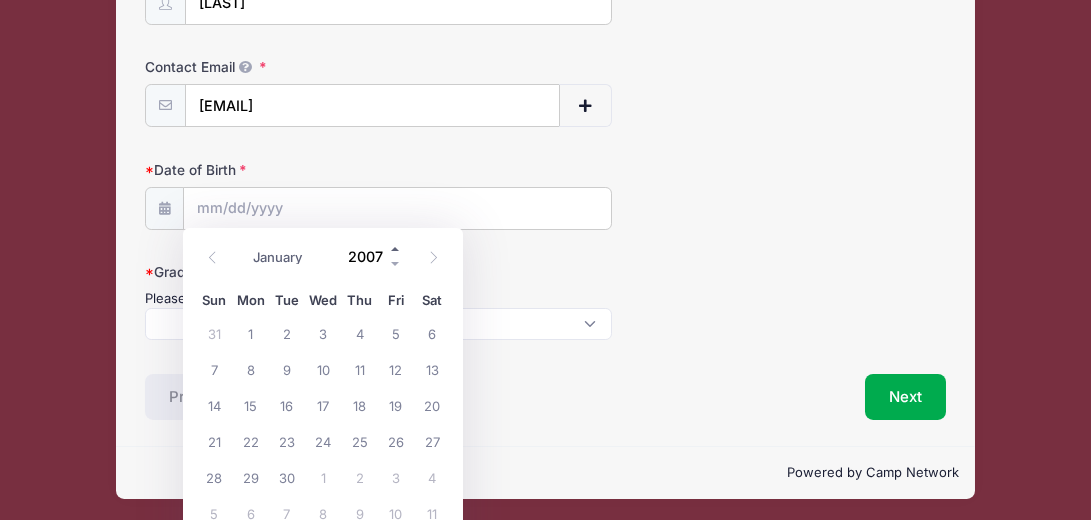 click at bounding box center [396, 249] 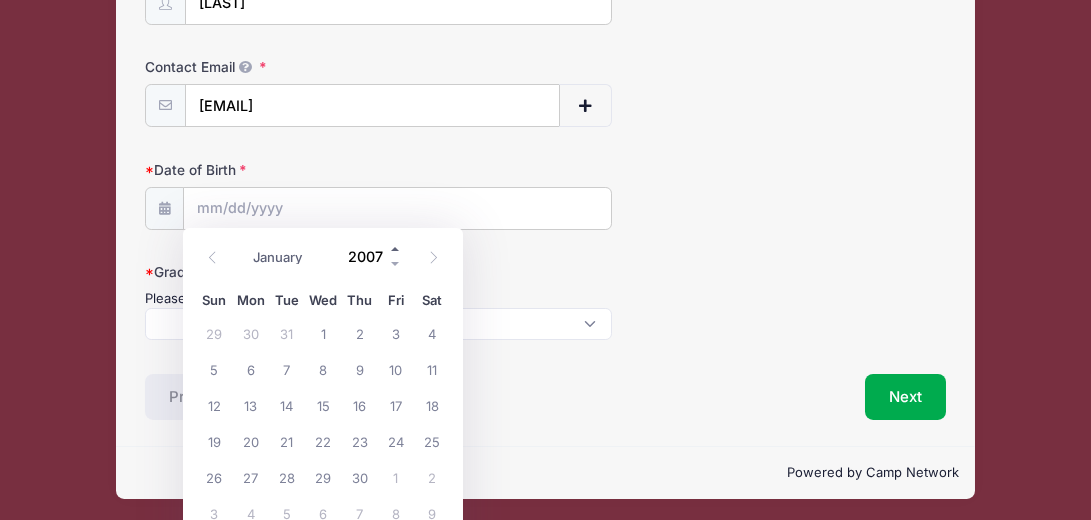 click at bounding box center [396, 249] 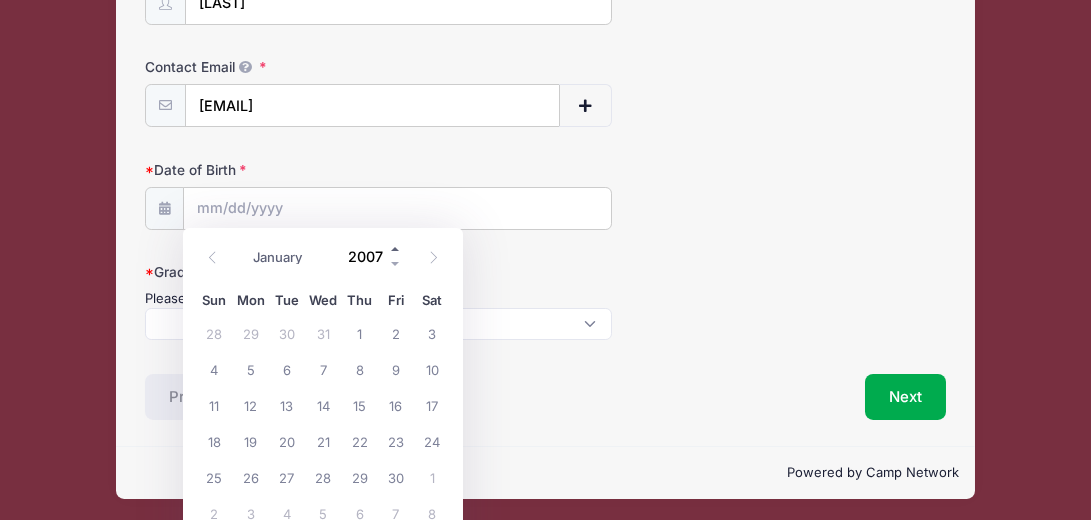 click at bounding box center (396, 249) 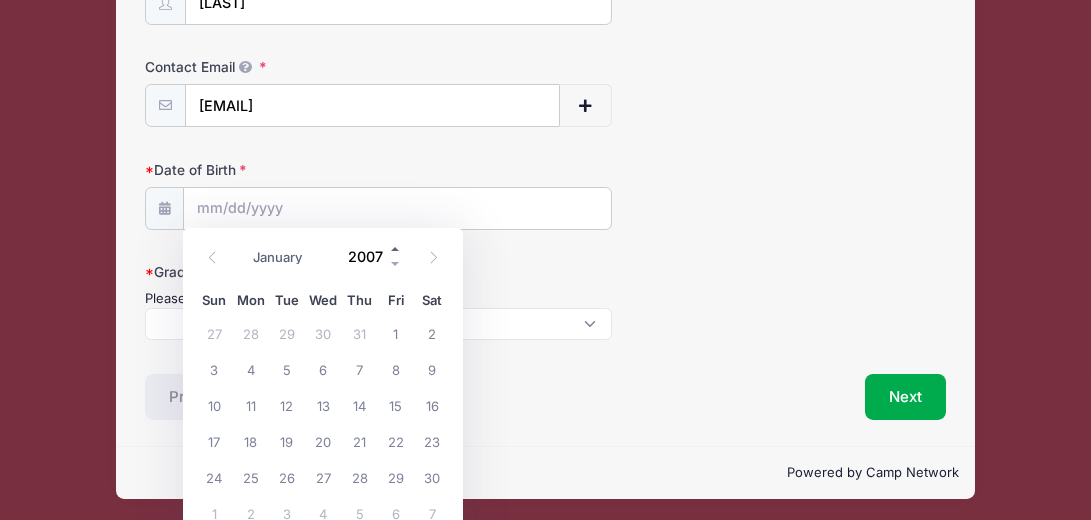 click at bounding box center (396, 249) 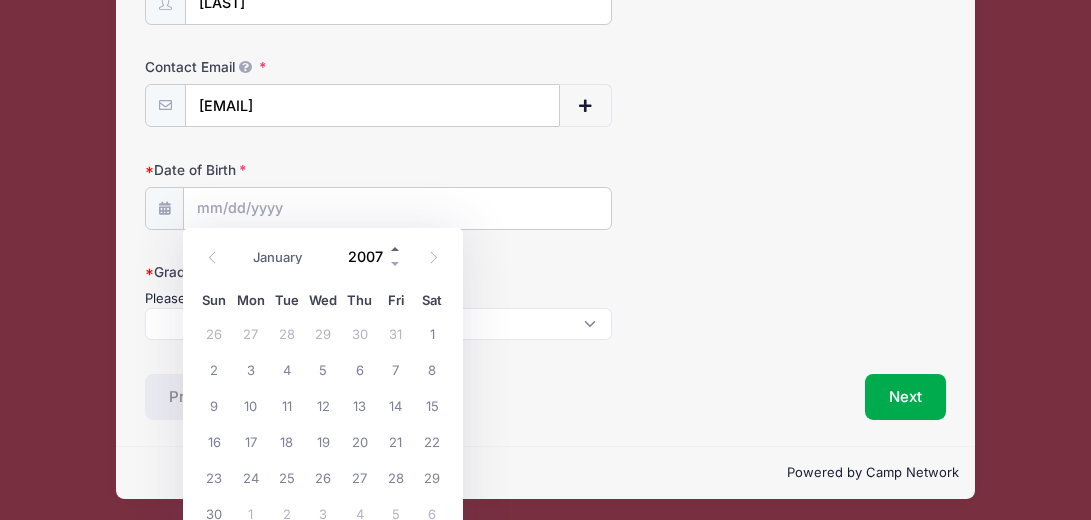 click at bounding box center [396, 249] 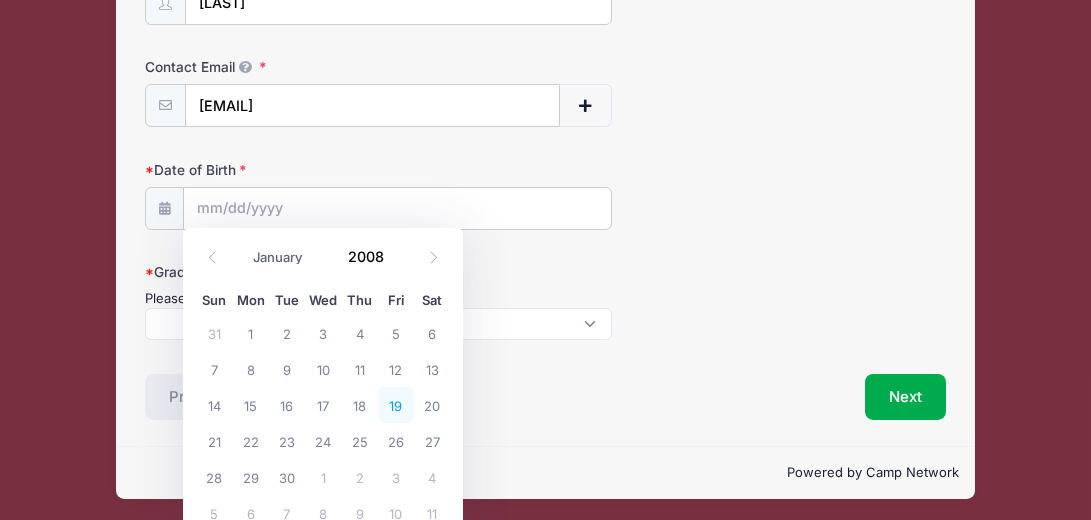 click on "19" at bounding box center [396, 405] 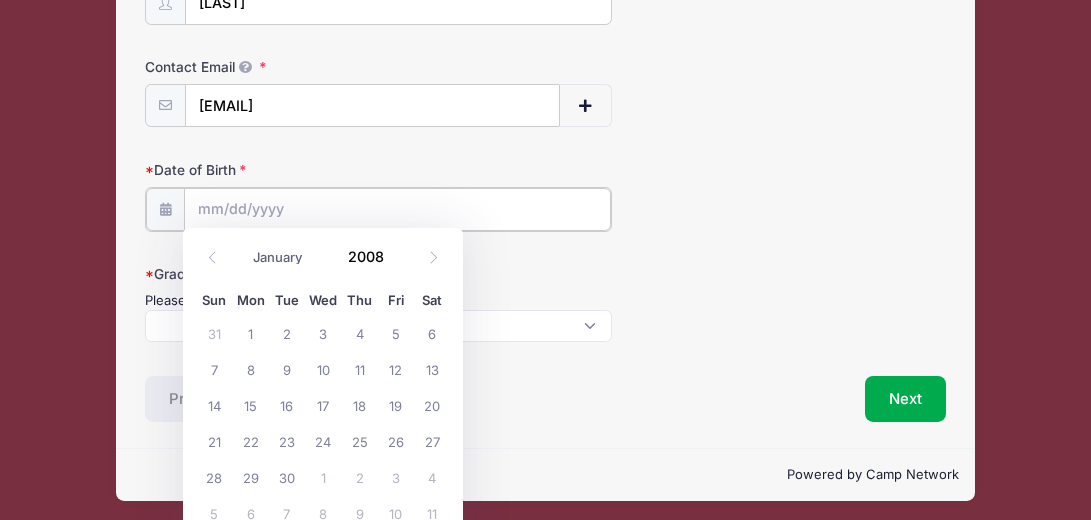 type on "09/19/[YEAR]" 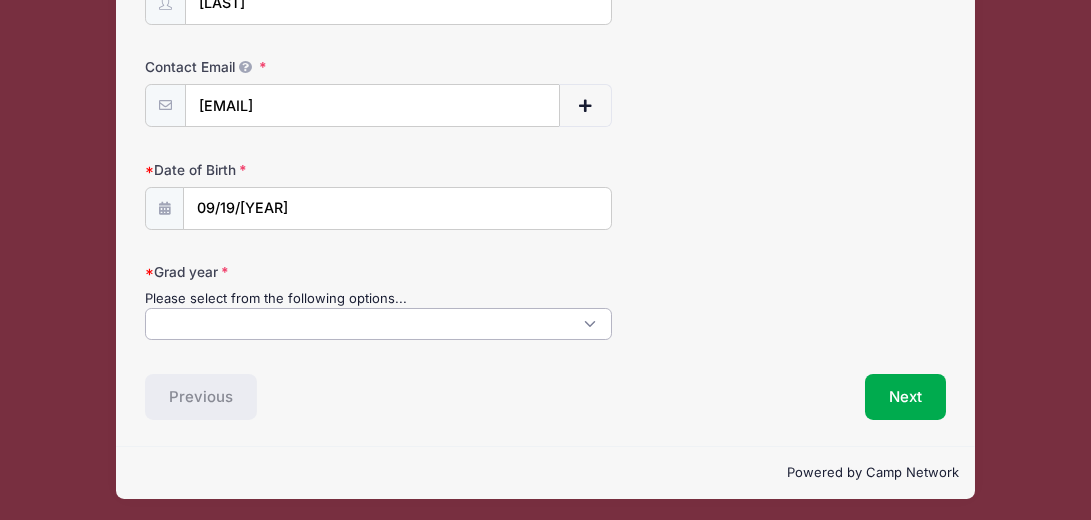 scroll, scrollTop: 1, scrollLeft: 0, axis: vertical 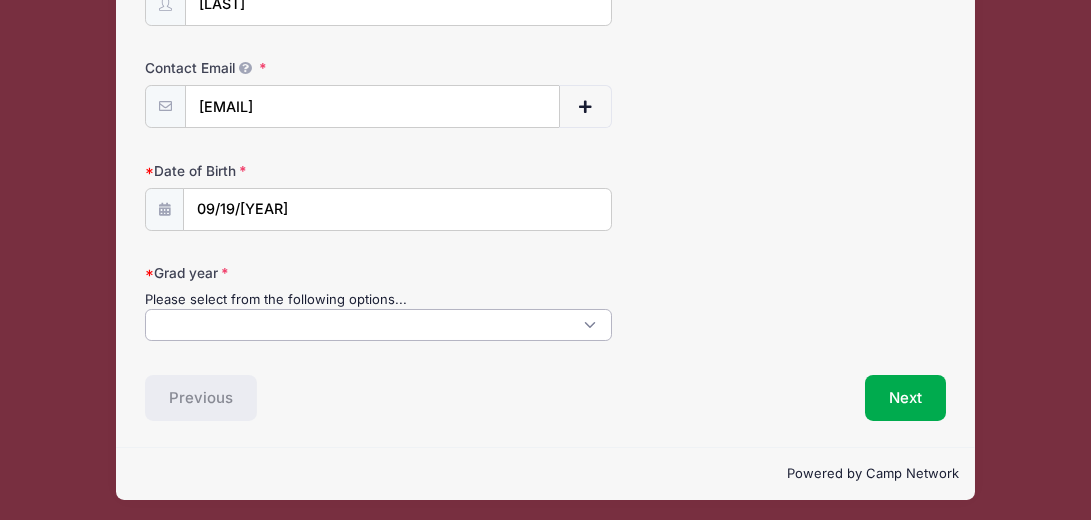click at bounding box center [378, 325] 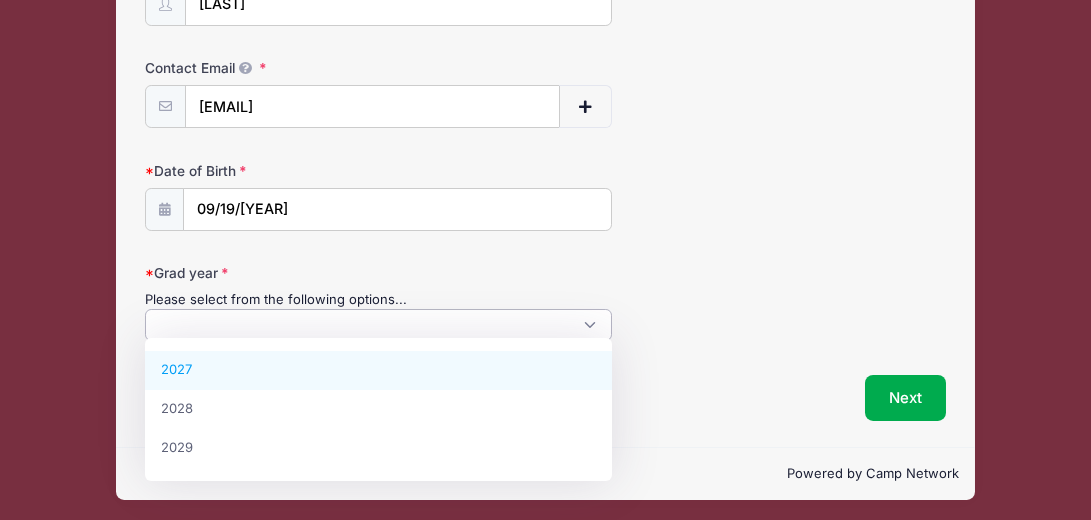 select on "2027" 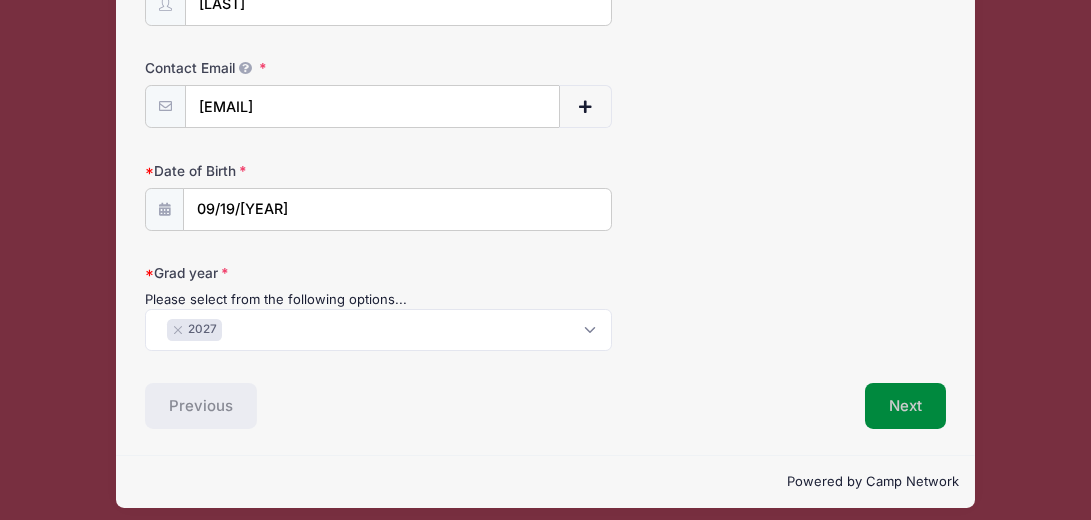 click on "Next" at bounding box center [905, 406] 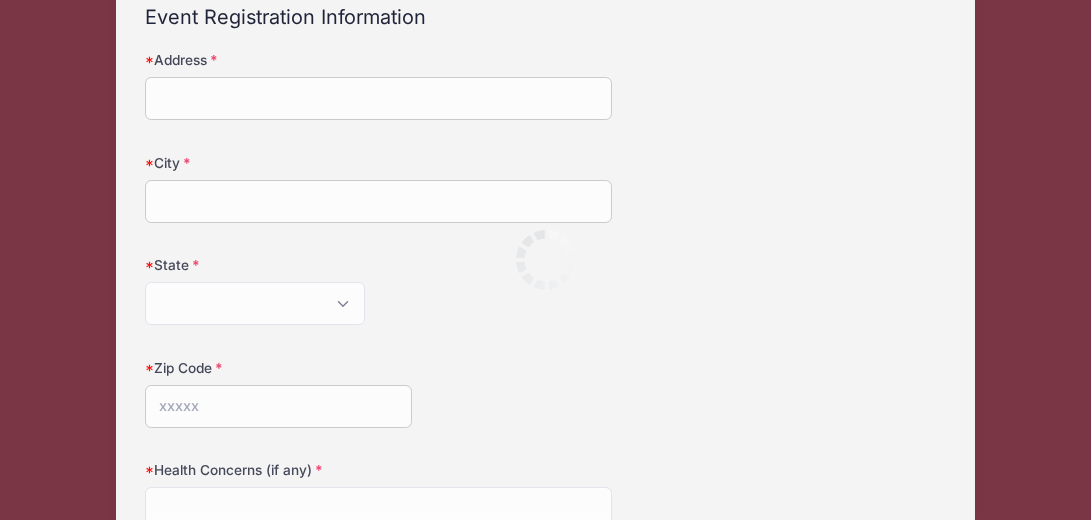 scroll, scrollTop: 0, scrollLeft: 0, axis: both 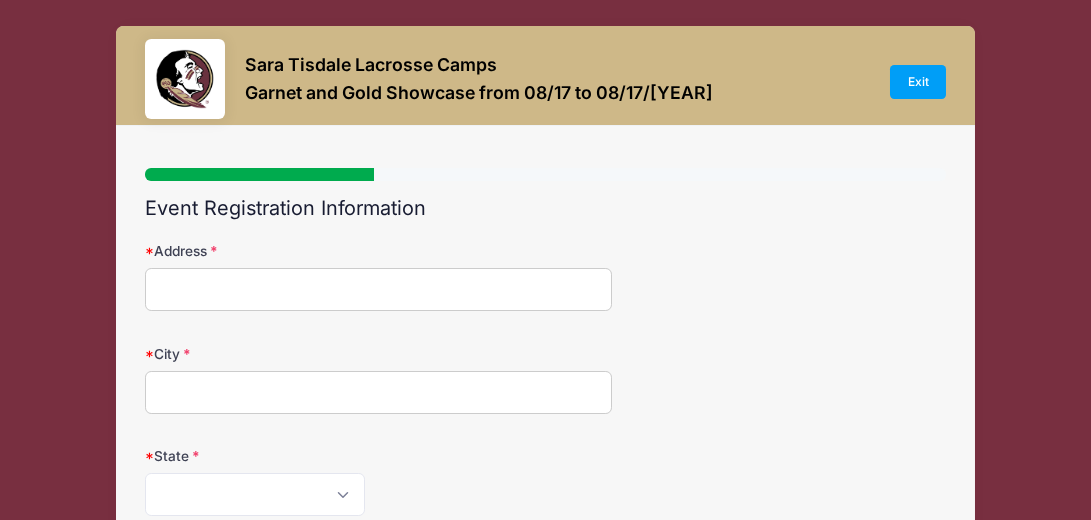 click on "Address" at bounding box center (378, 289) 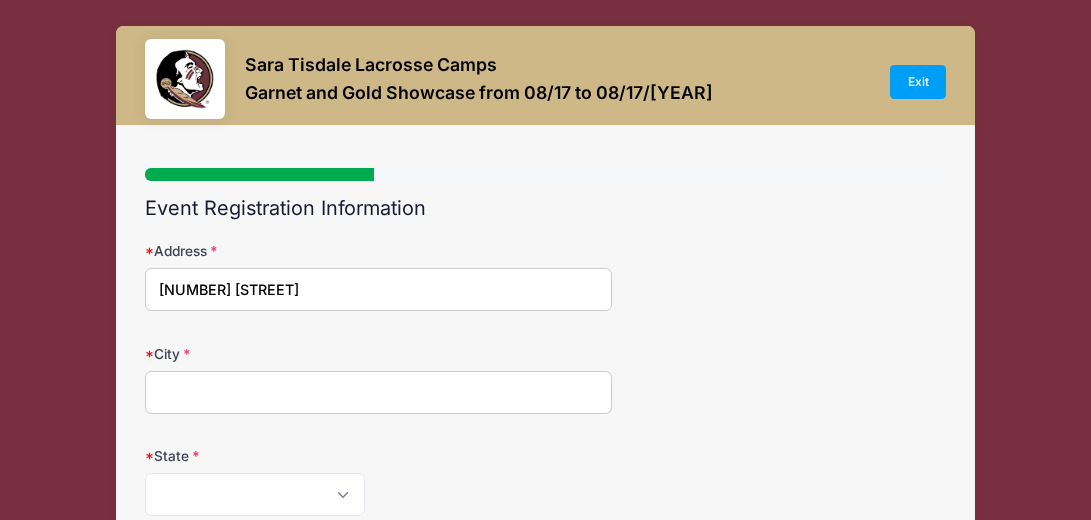 type on "[NUMBER] [STREET]" 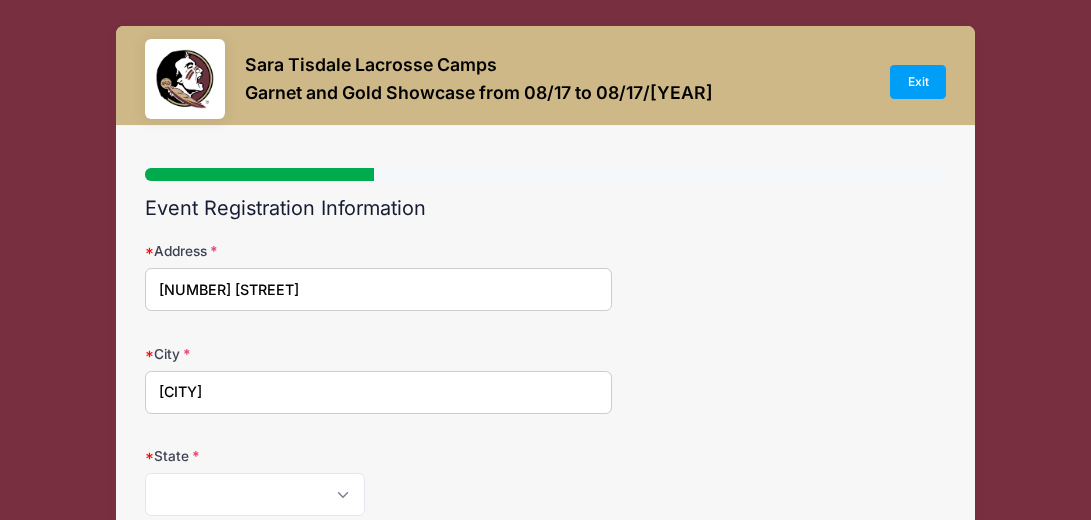 type on "[CITY]" 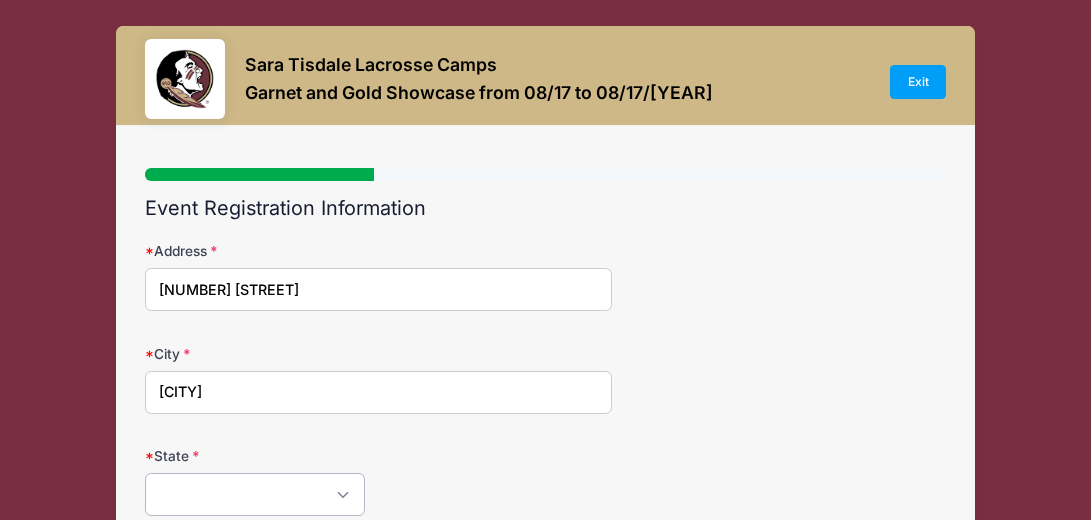 click on "Alabama Alaska American Samoa Arizona Arkansas Armed Forces Africa Armed Forces Americas Armed Forces Canada Armed Forces Europe Armed Forces Middle East Armed Forces Pacific California Colorado Connecticut Delaware District of Columbia Federated States Of Micronesia Florida Georgia Guam Hawaii Idaho Illinois Indiana Iowa Kansas Kentucky Louisiana Maine Marshall Islands Maryland Massachusetts Michigan Minnesota Mississippi Missouri Montana Nebraska Nevada New Hampshire New Jersey New Mexico New York North Carolina North Dakota Northern Mariana Islands Ohio Oklahoma Oregon Palau Pennsylvania Puerto Rico Rhode Island South Carolina South Dakota Tennessee Texas Utah Vermont Virgin Islands Virginia Washington West Virginia Wisconsin Wyoming Other-Canada Other" at bounding box center [255, 494] 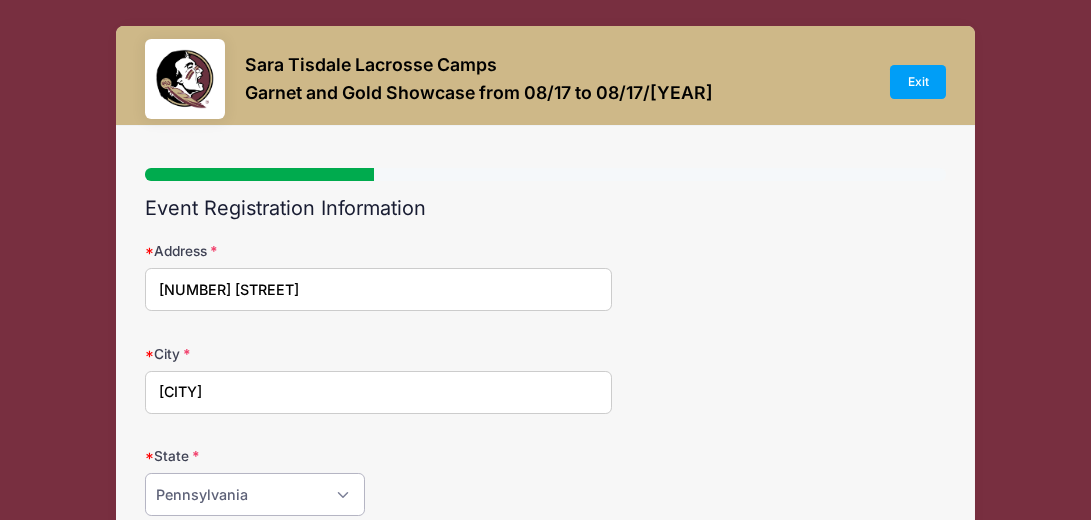 click on "Alabama Alaska American Samoa Arizona Arkansas Armed Forces Africa Armed Forces Americas Armed Forces Canada Armed Forces Europe Armed Forces Middle East Armed Forces Pacific California Colorado Connecticut Delaware District of Columbia Federated States Of Micronesia Florida Georgia Guam Hawaii Idaho Illinois Indiana Iowa Kansas Kentucky Louisiana Maine Marshall Islands Maryland Massachusetts Michigan Minnesota Mississippi Missouri Montana Nebraska Nevada New Hampshire New Jersey New Mexico New York North Carolina North Dakota Northern Mariana Islands Ohio Oklahoma Oregon Palau Pennsylvania Puerto Rico Rhode Island South Carolina South Dakota Tennessee Texas Utah Vermont Virgin Islands Virginia Washington West Virginia Wisconsin Wyoming Other-Canada Other" at bounding box center (255, 494) 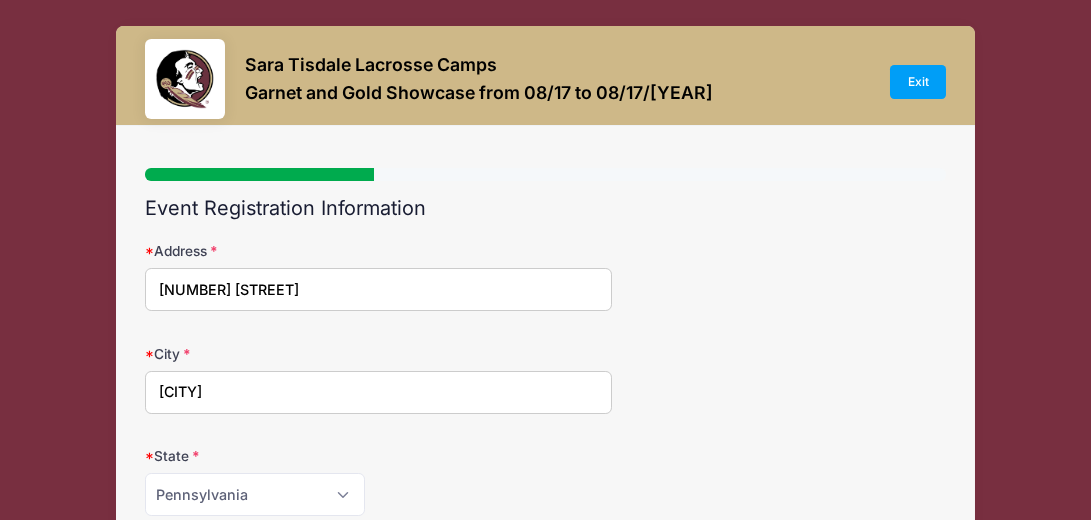 click on "Alabama Alaska American Samoa Arizona Arkansas Armed Forces Africa Armed Forces Americas Armed Forces Canada Armed Forces Europe Armed Forces Middle East Armed Forces Pacific California Colorado Connecticut Delaware District of Columbia Federated States Of Micronesia Florida Georgia Guam Hawaii Idaho Illinois Indiana Iowa Kansas Kentucky Louisiana Maine Marshall Islands Maryland Massachusetts Michigan Minnesota Mississippi Missouri Montana Nebraska Nevada New Hampshire New Jersey New Mexico New York North Carolina North Dakota Northern Mariana Islands Ohio Oklahoma Oregon Palau Pennsylvania Puerto Rico Rhode Island South Carolina South Dakota Tennessee Texas Utah Vermont Virgin Islands Virginia Washington West Virginia Wisconsin Wyoming Other-Canada Other" at bounding box center [378, 494] 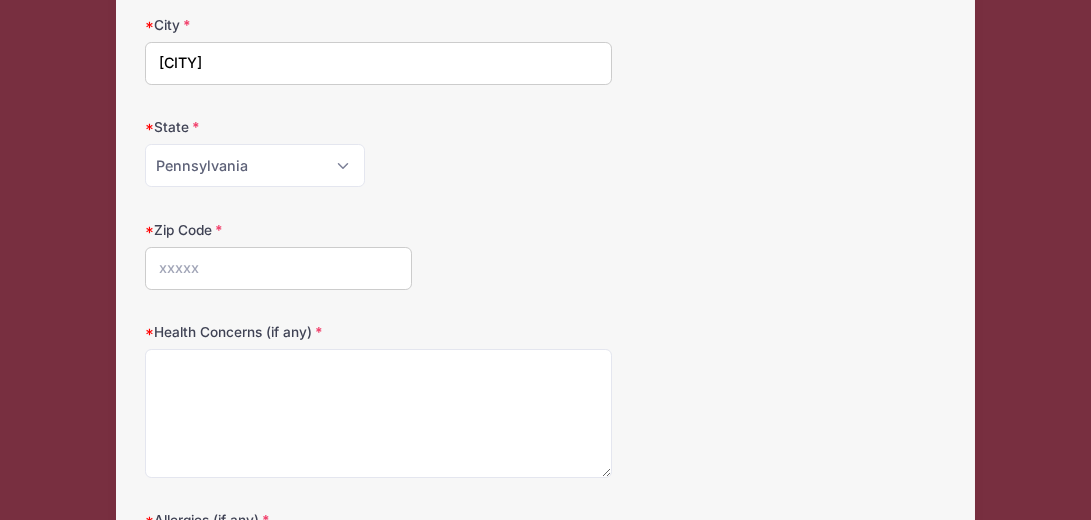 scroll, scrollTop: 360, scrollLeft: 0, axis: vertical 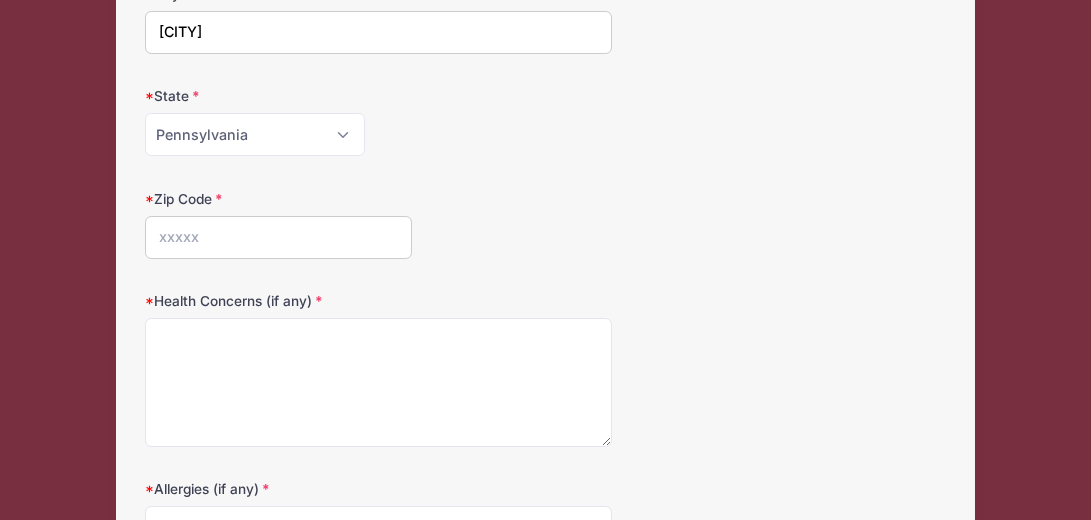click on "Zip Code" at bounding box center [278, 237] 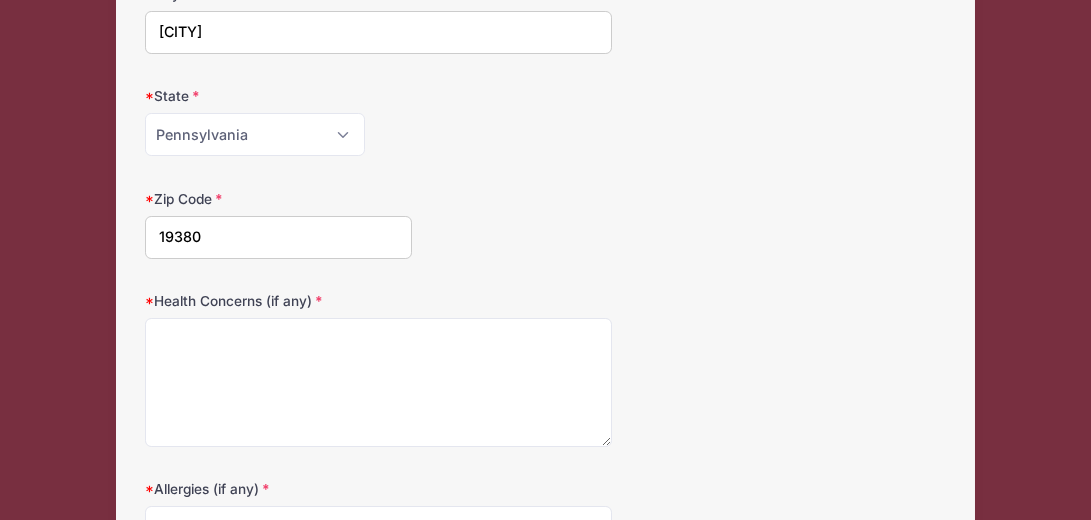 type on "19380" 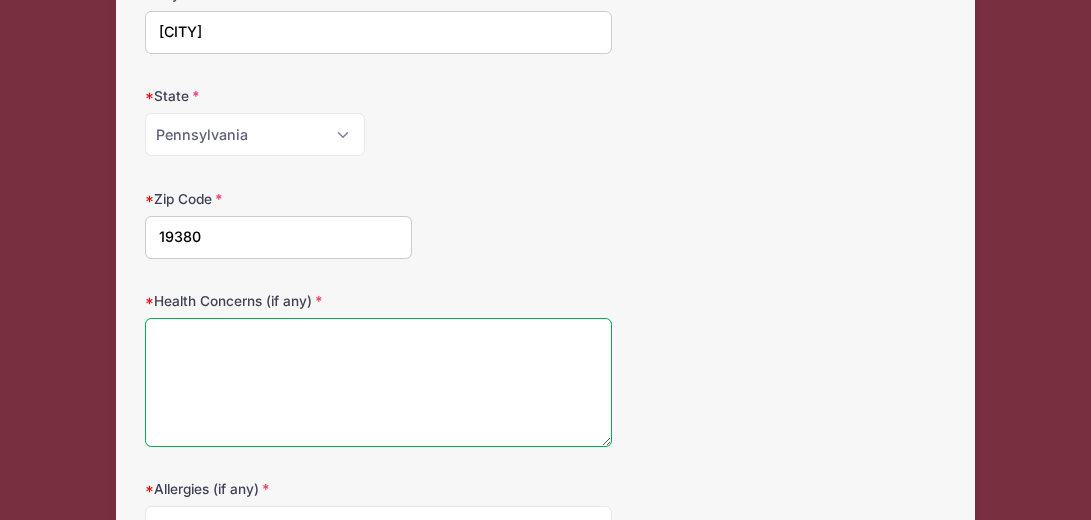 click on "Health Concerns (if any)" at bounding box center [378, 382] 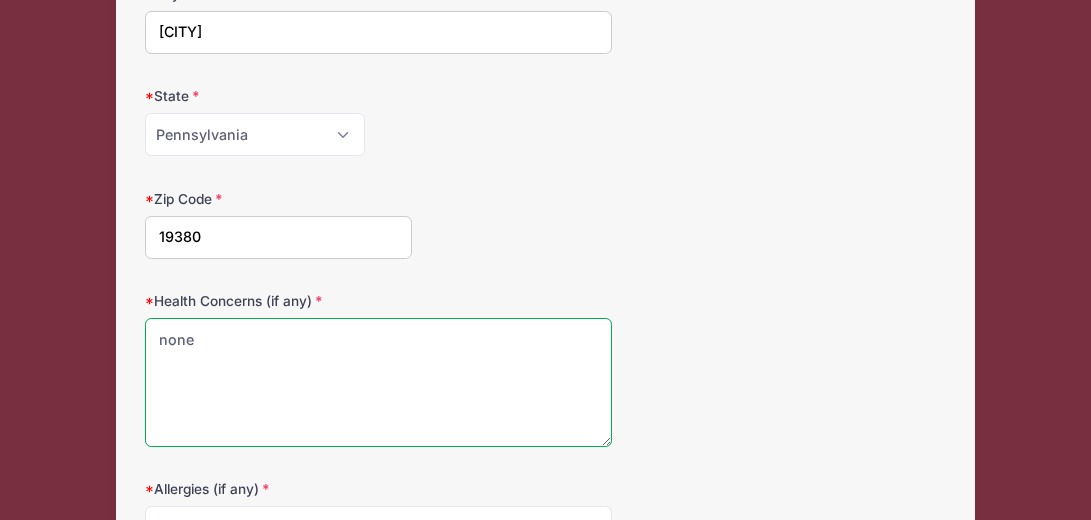 type on "none" 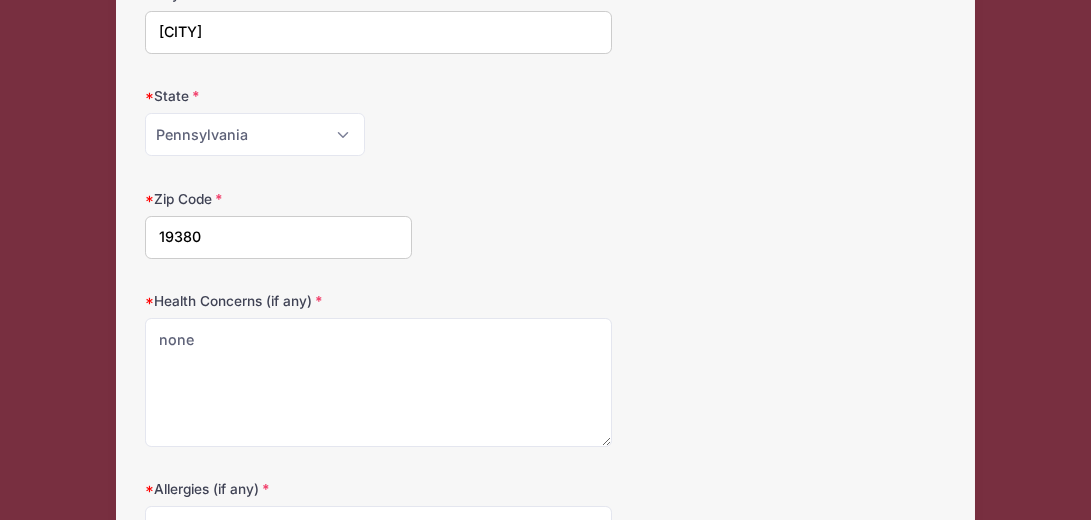 click on "Allergies (if any)" at bounding box center (278, 489) 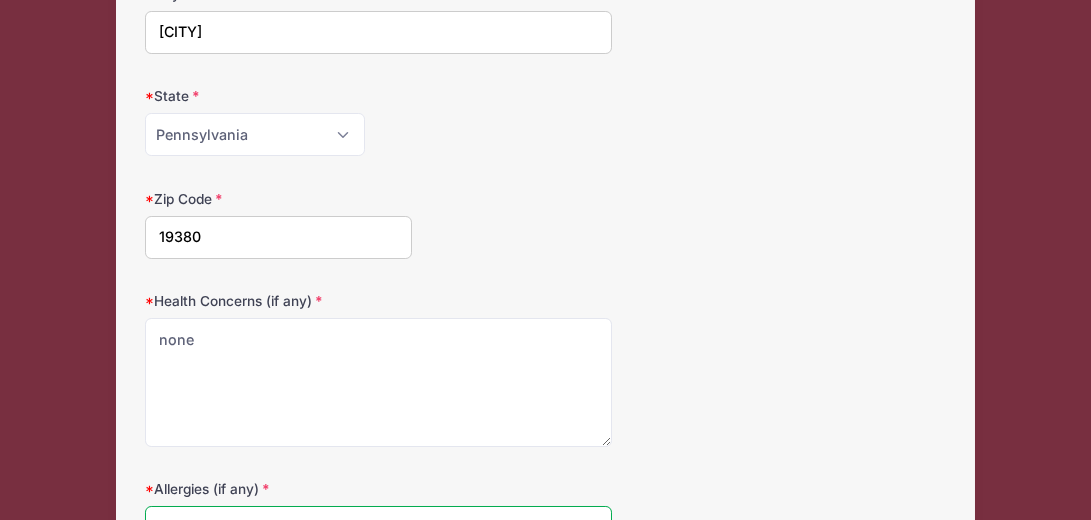 click on "Allergies (if any)" at bounding box center [378, 570] 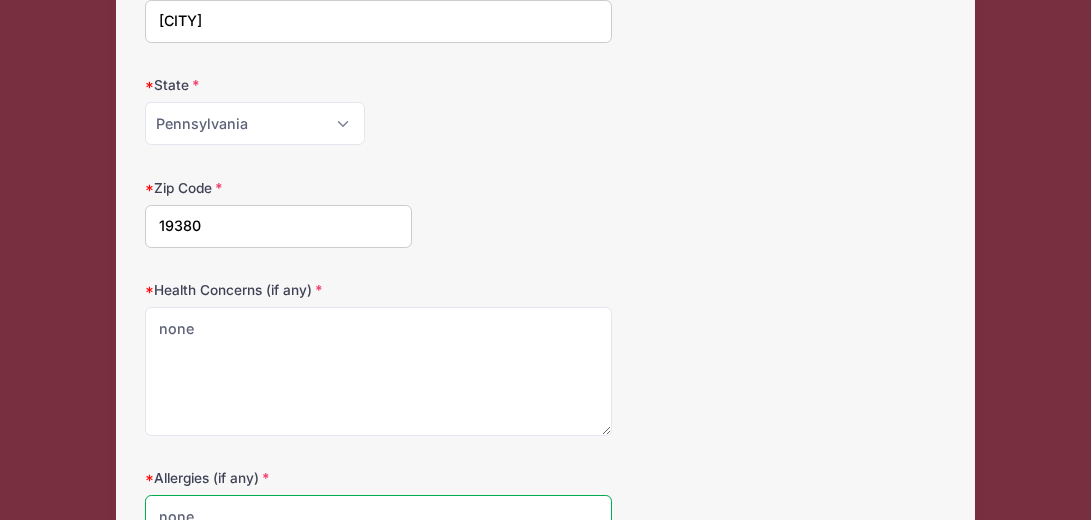 type on "none" 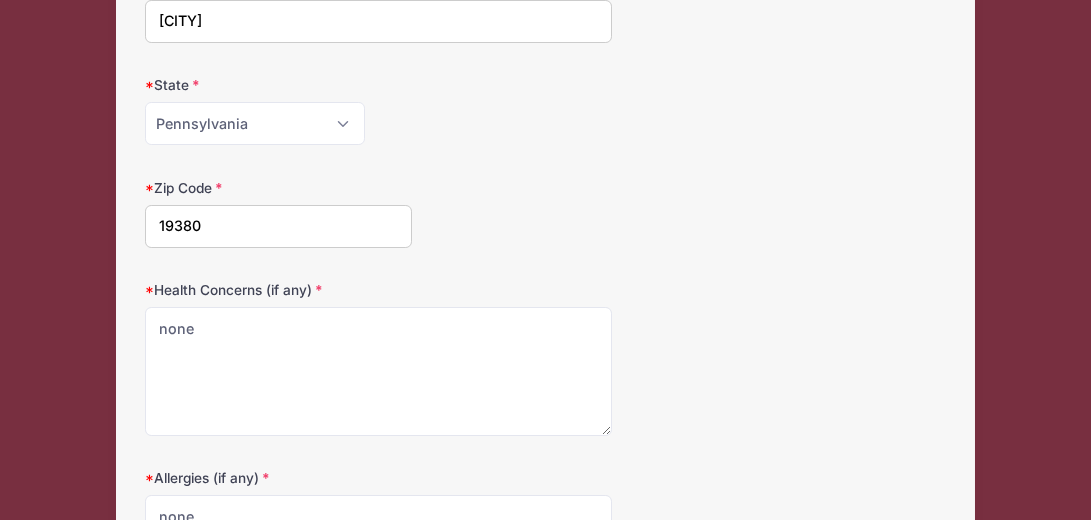 click on "Health Concerns (if any)
none" at bounding box center [545, 358] 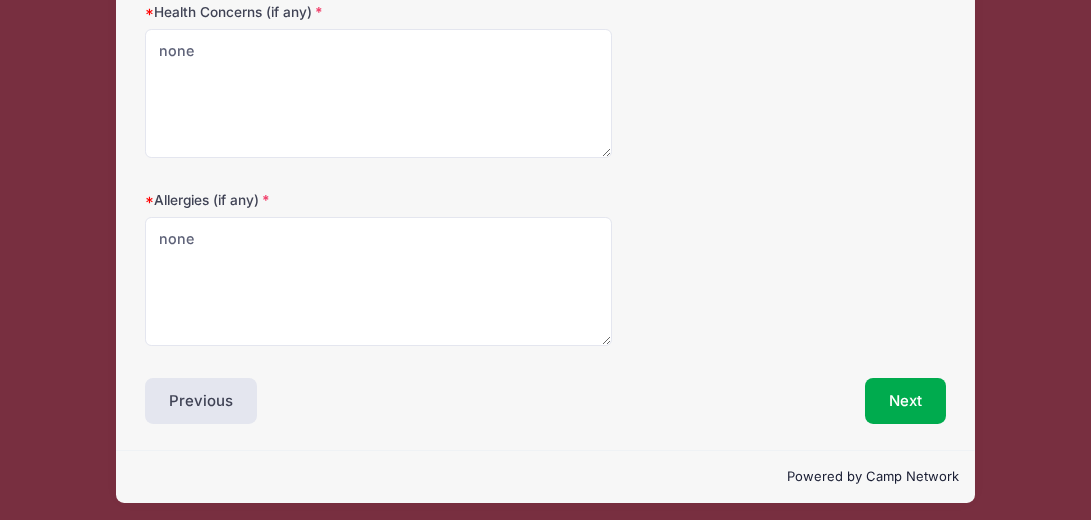 scroll, scrollTop: 651, scrollLeft: 0, axis: vertical 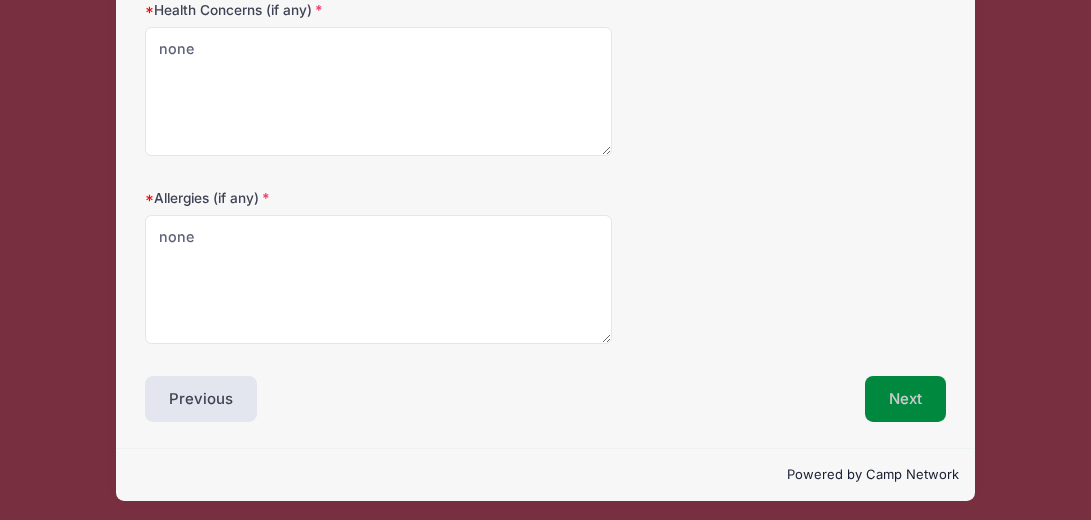 click on "Next" at bounding box center [905, 399] 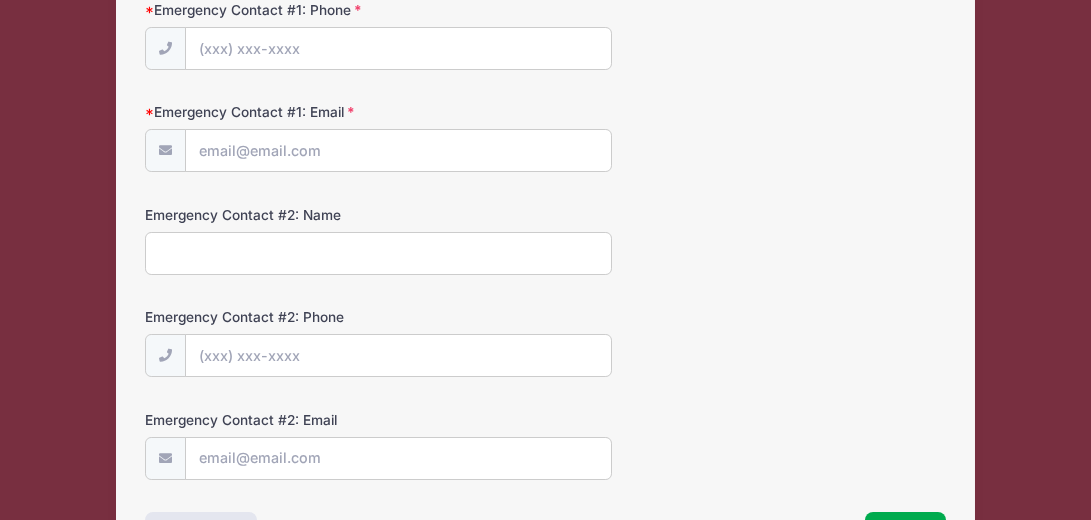 scroll, scrollTop: 4, scrollLeft: 0, axis: vertical 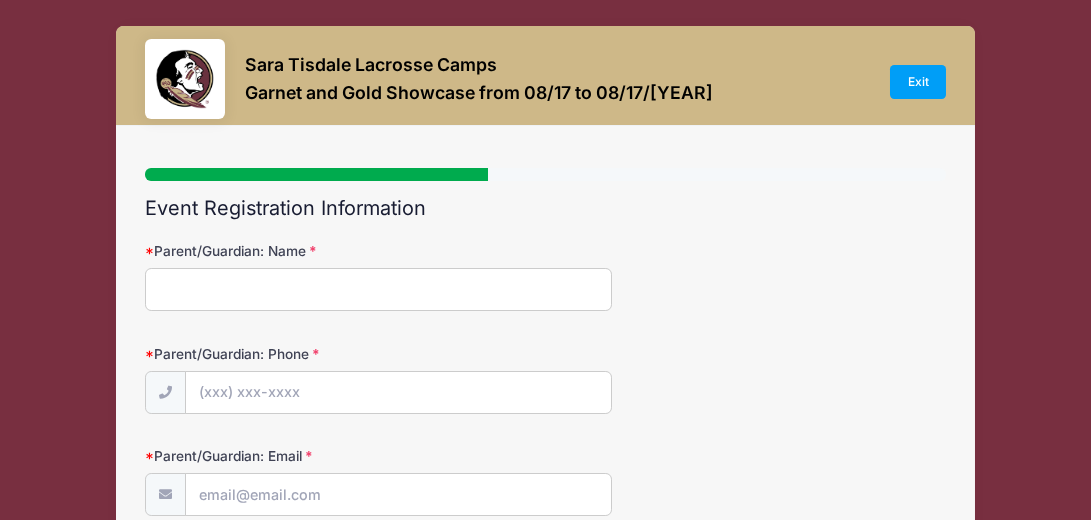 click on "Parent/Guardian: Name" at bounding box center [378, 289] 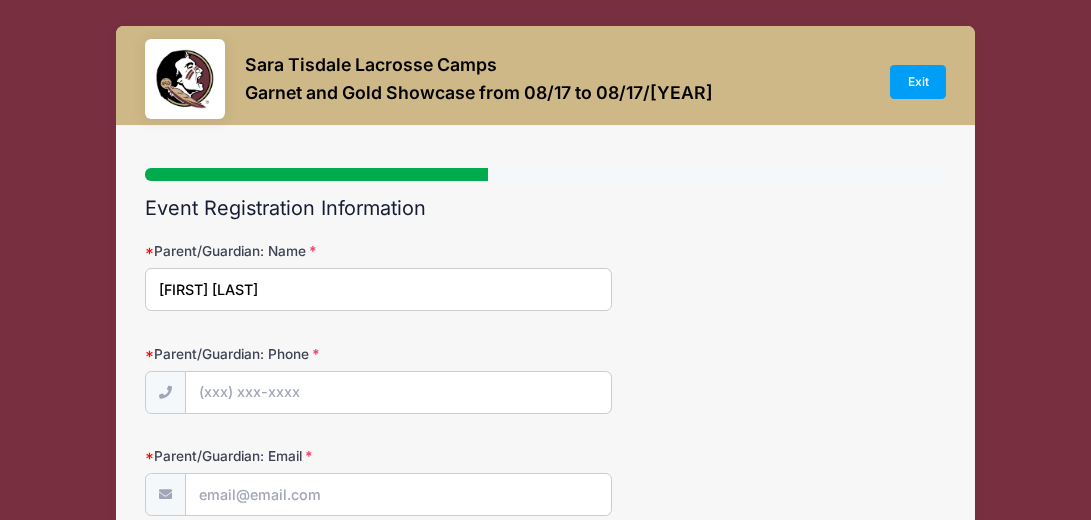 click on "[FIRST] [LAST]" at bounding box center (378, 289) 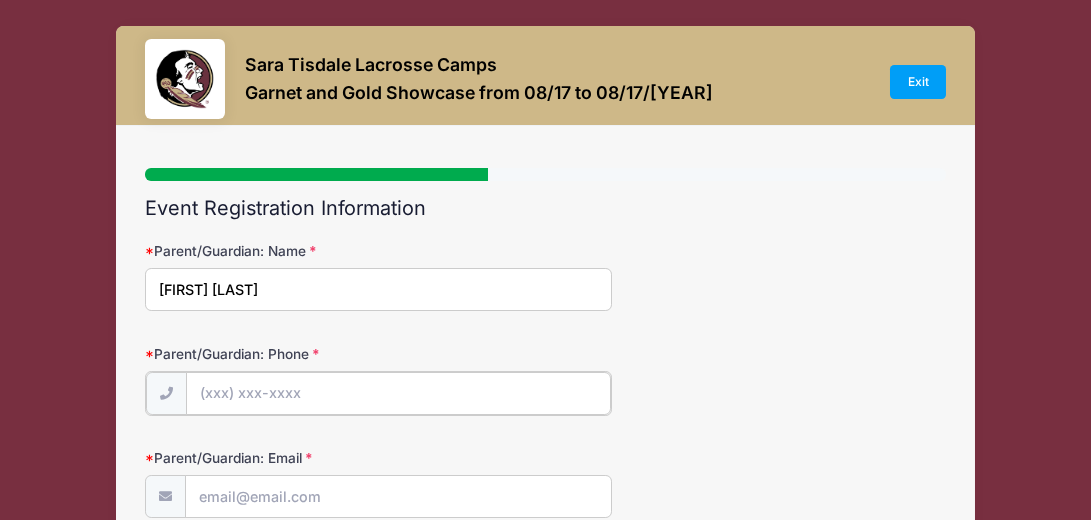 click on "Parent/Guardian: Phone" at bounding box center (398, 393) 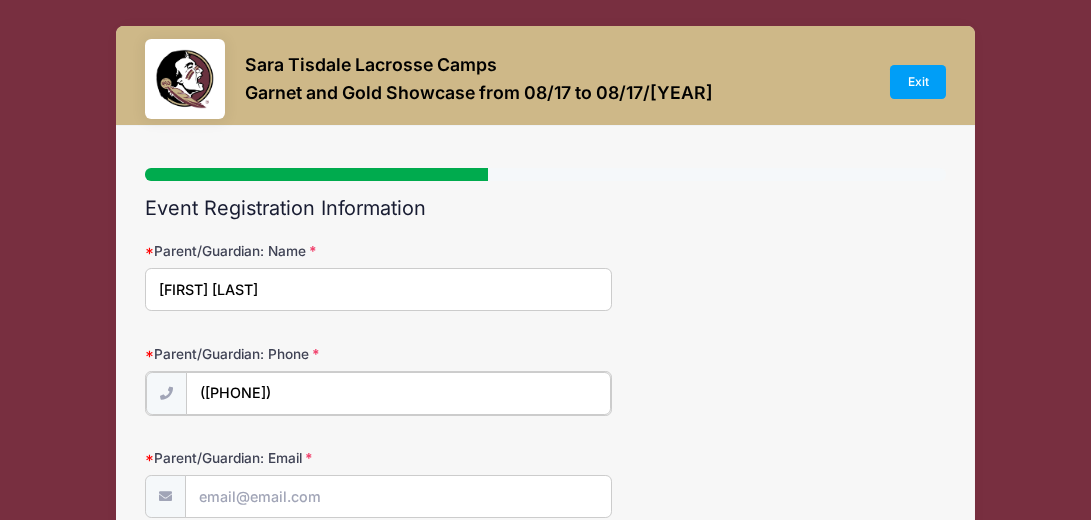 type on "([PHONE])" 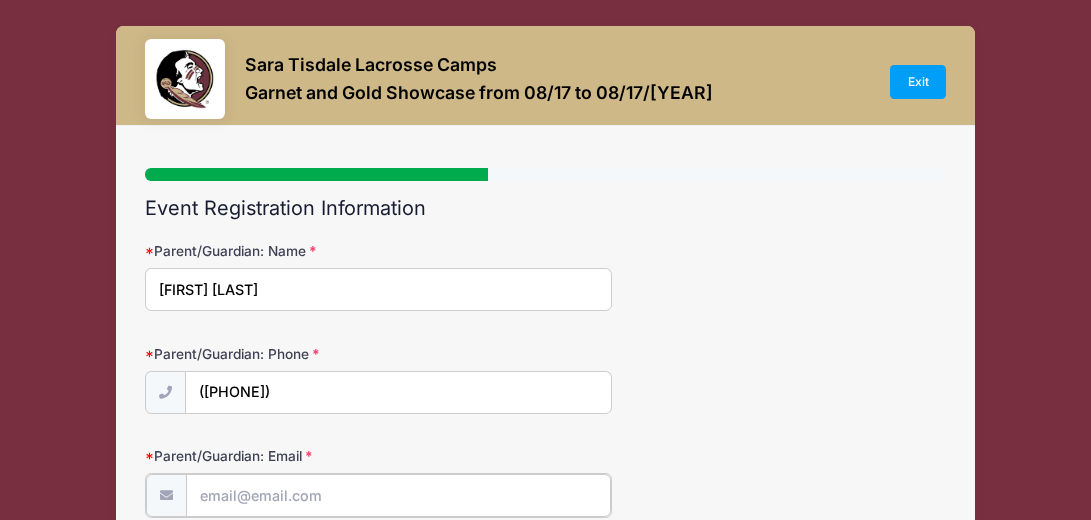 click on "Parent/Guardian: Email" at bounding box center (398, 495) 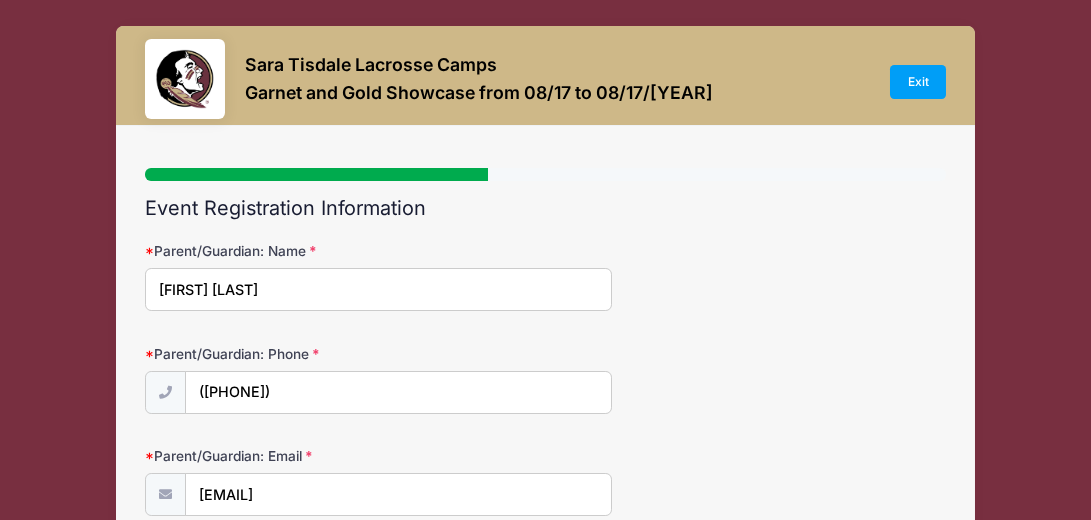 click on "Parent/Guardian: Phone
([PHONE])" at bounding box center (545, 379) 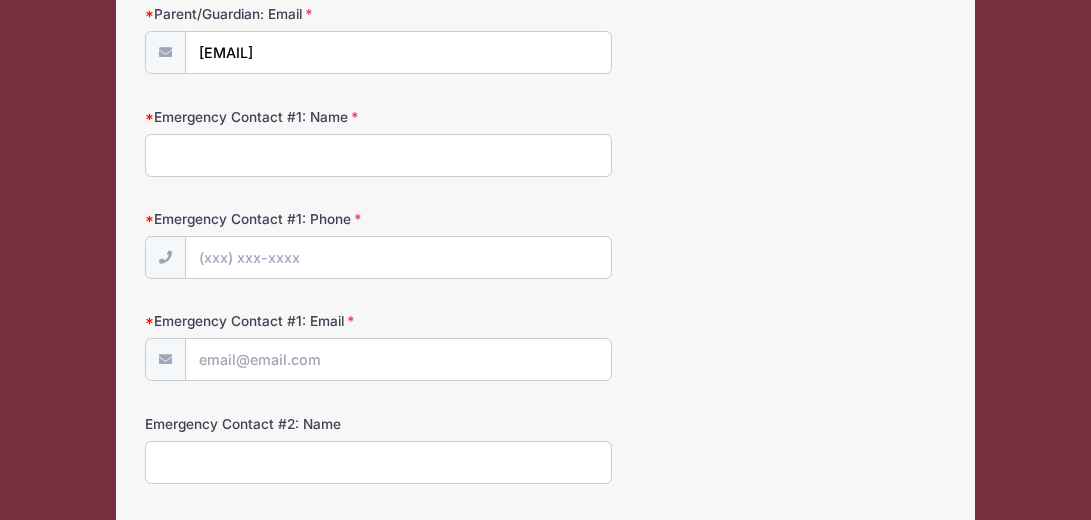 scroll, scrollTop: 440, scrollLeft: 0, axis: vertical 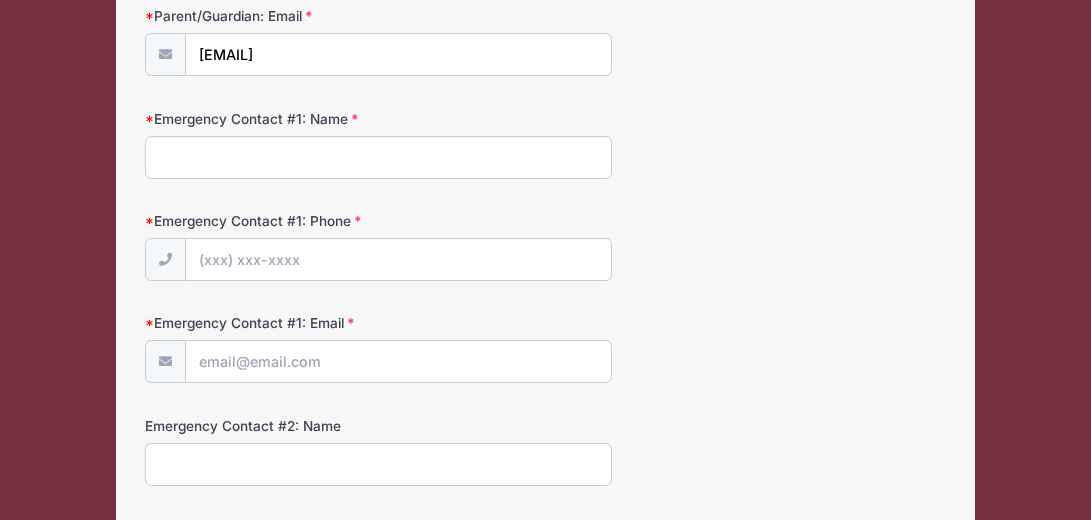 click on "Parent/Guardian: Name
[FIRST] [LAST]
Parent/Guardian: Phone
([PHONE])
Parent/Guardian: Email
[EMAIL]
Emergency Contact #1: Name" at bounding box center [545, 245] 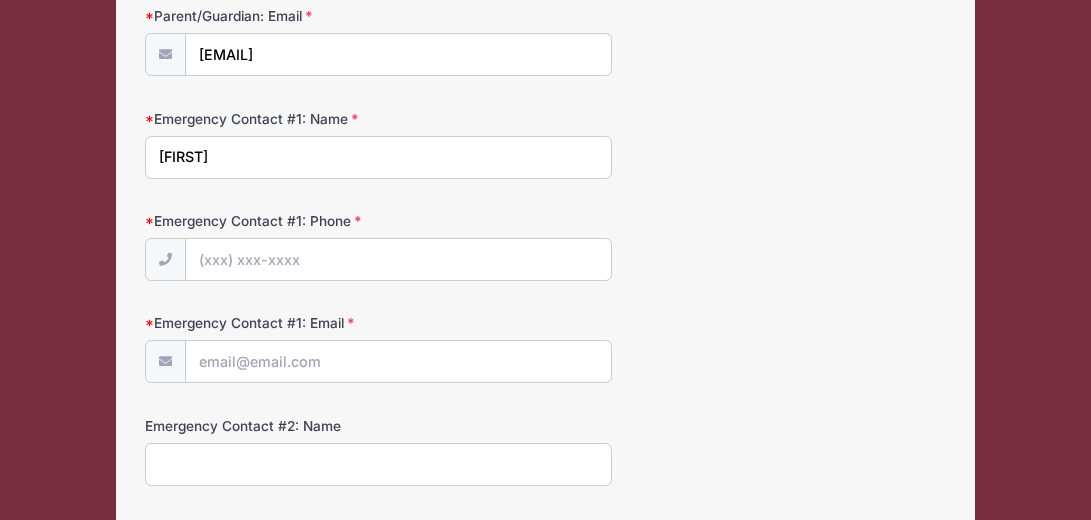 type on "[FIRST]" 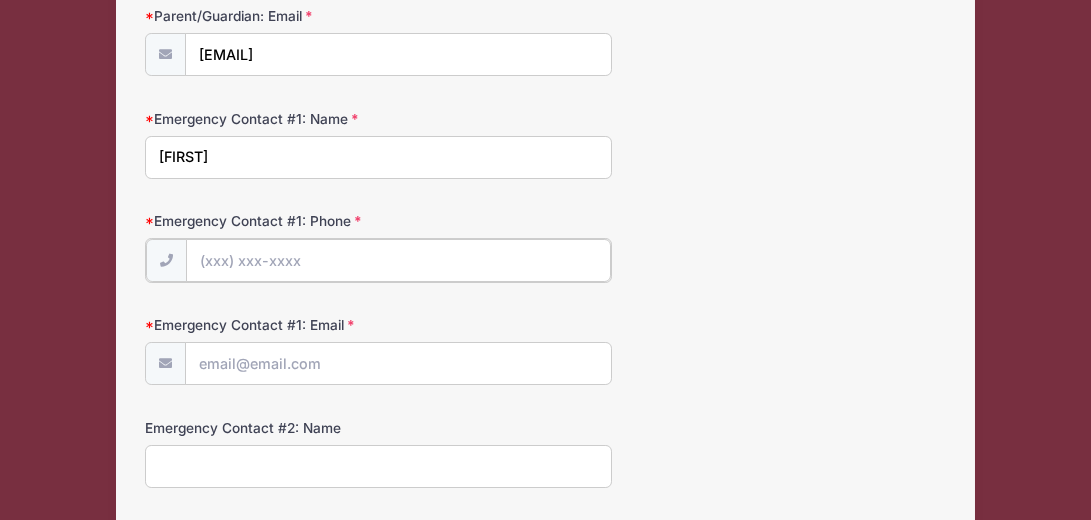 click on "Emergency Contact #1: Phone" at bounding box center [398, 260] 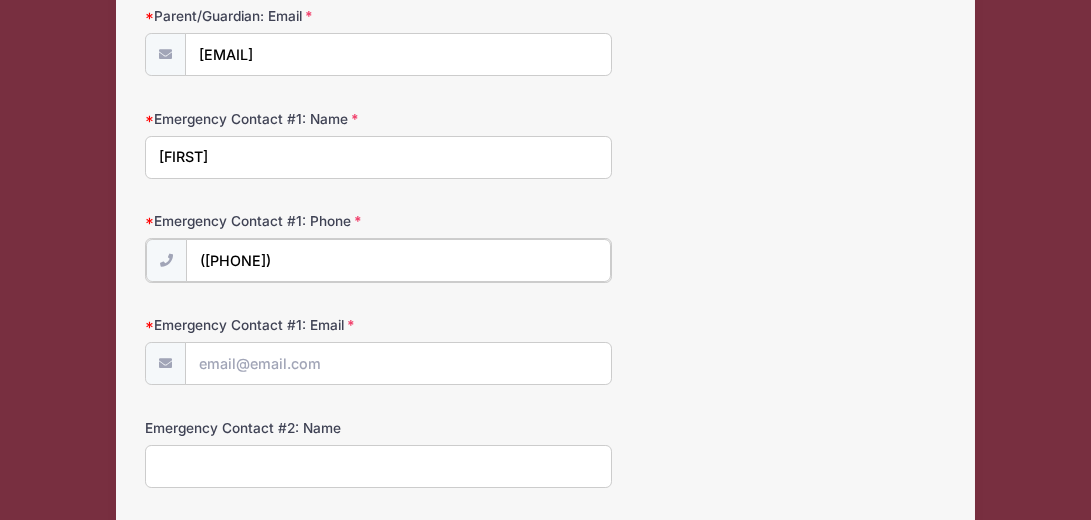 type on "([PHONE])" 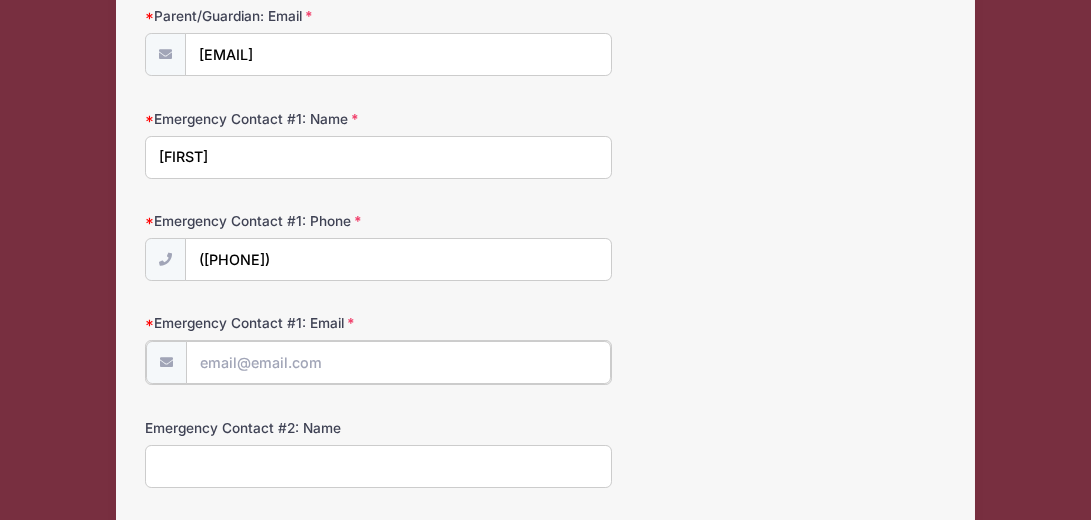 click on "Emergency Contact #1: Email" at bounding box center [398, 362] 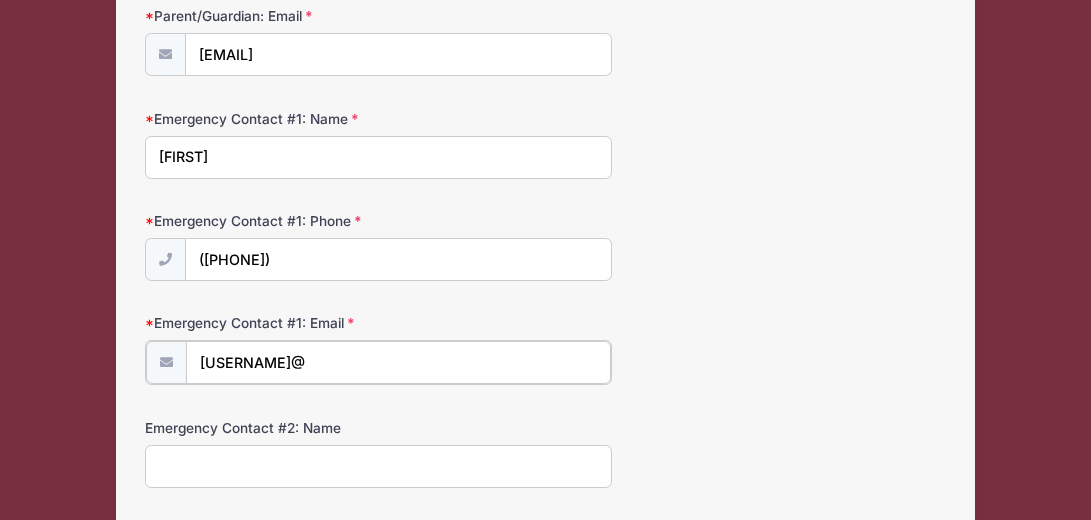 type on "[EMAIL]" 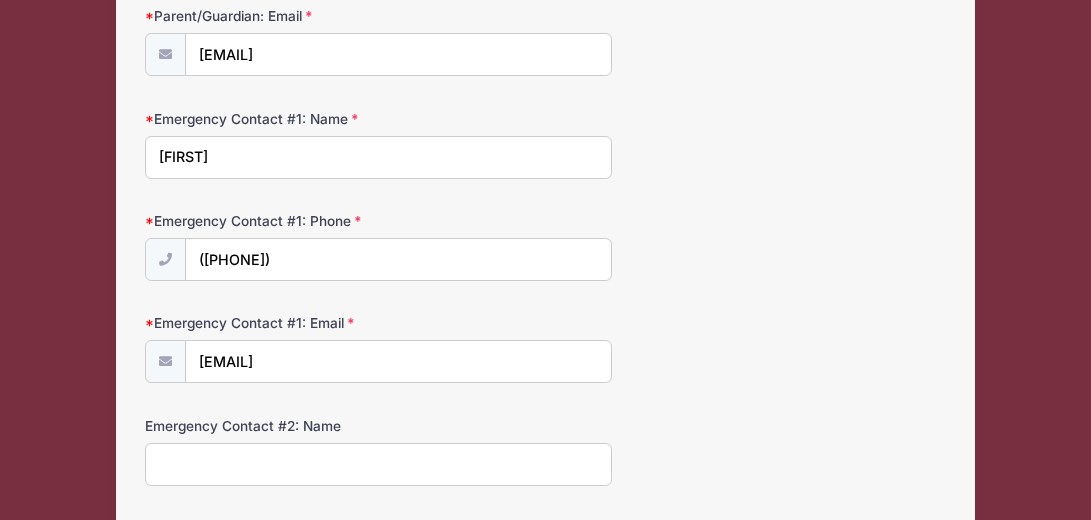 click on "Emergency Contact #2: Name" at bounding box center [378, 464] 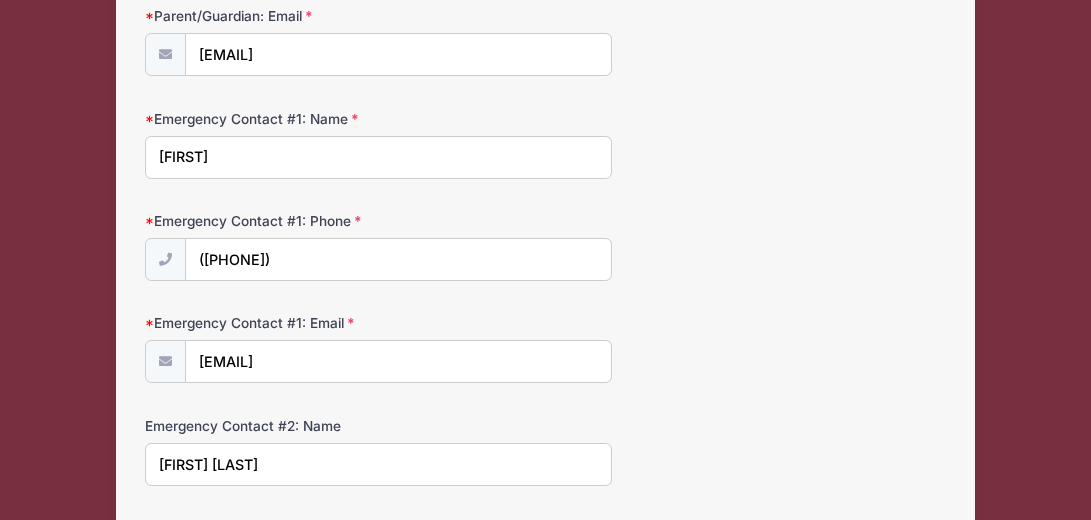 type on "[FIRST] [LAST]" 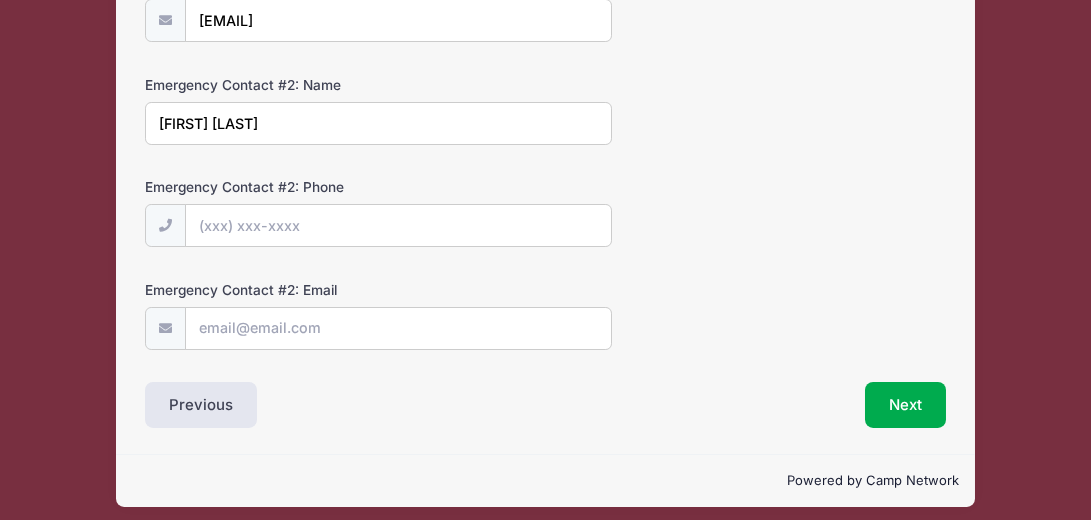 scroll, scrollTop: 784, scrollLeft: 0, axis: vertical 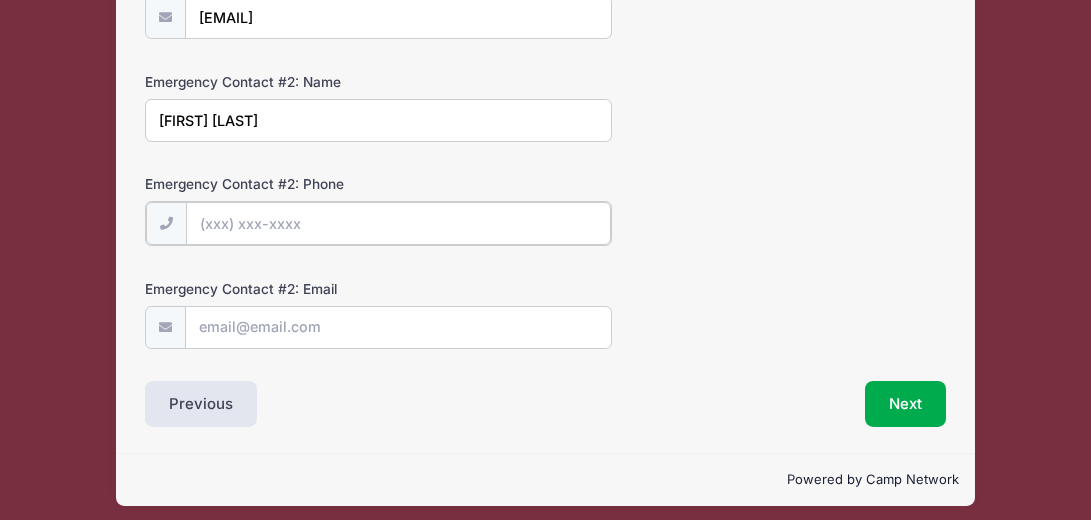 click on "Emergency Contact #2: Phone" at bounding box center (398, 223) 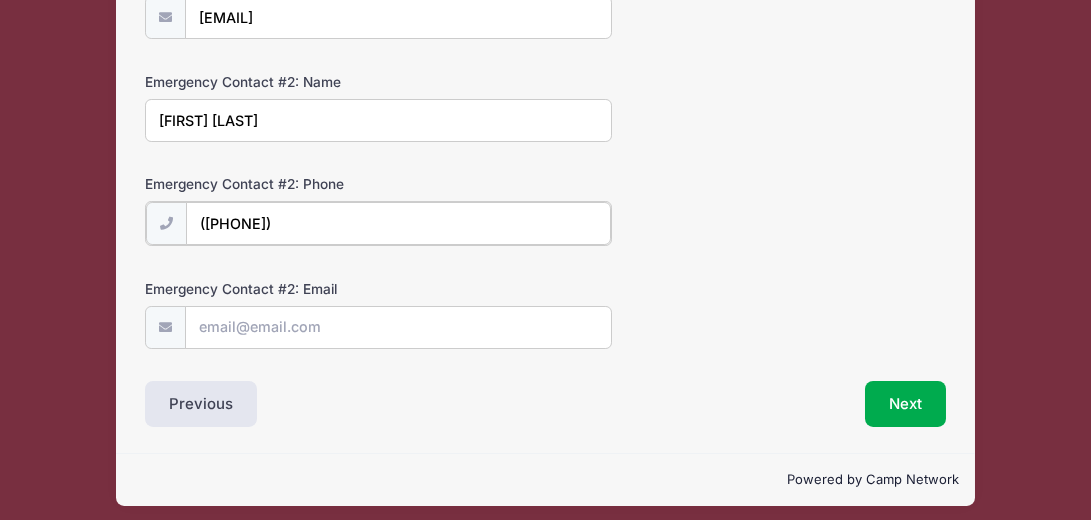 type on "([PHONE])" 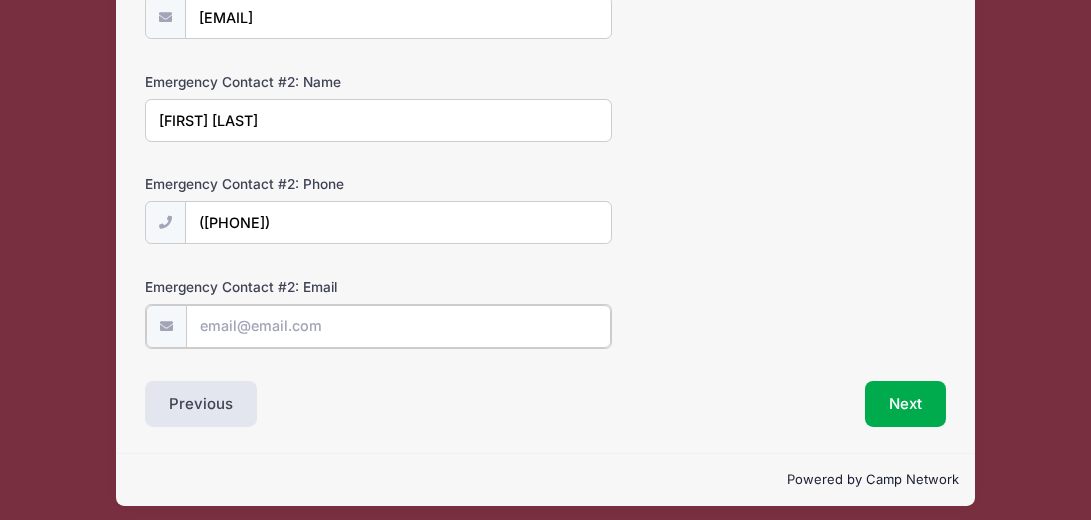 click on "Emergency Contact #2: Email" at bounding box center [398, 326] 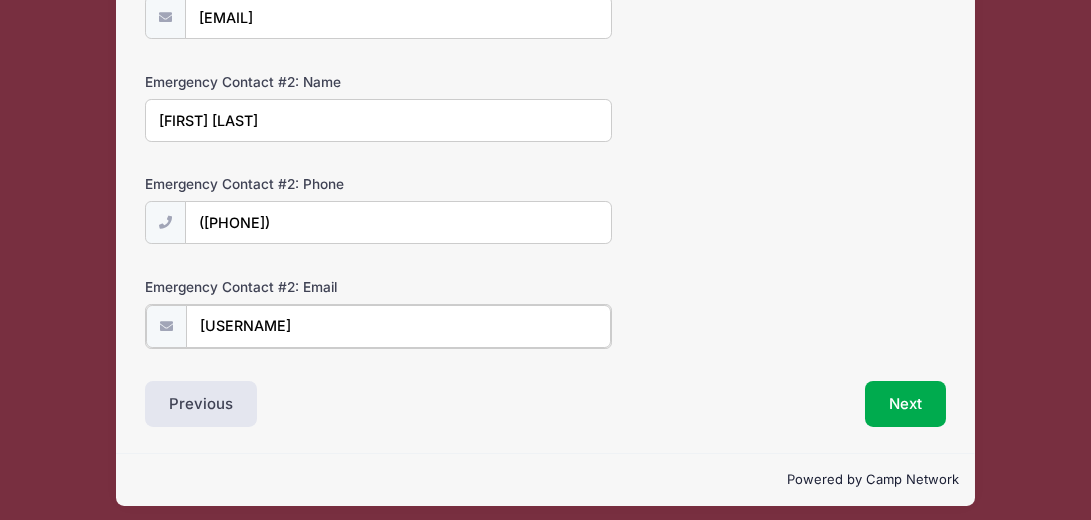 type on "[EMAIL]" 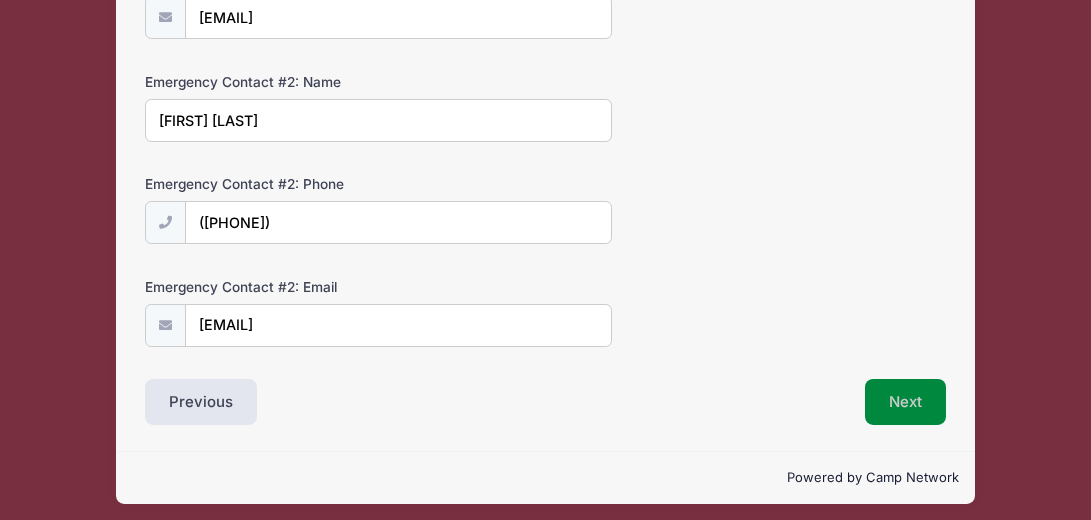click on "Next" at bounding box center [905, 402] 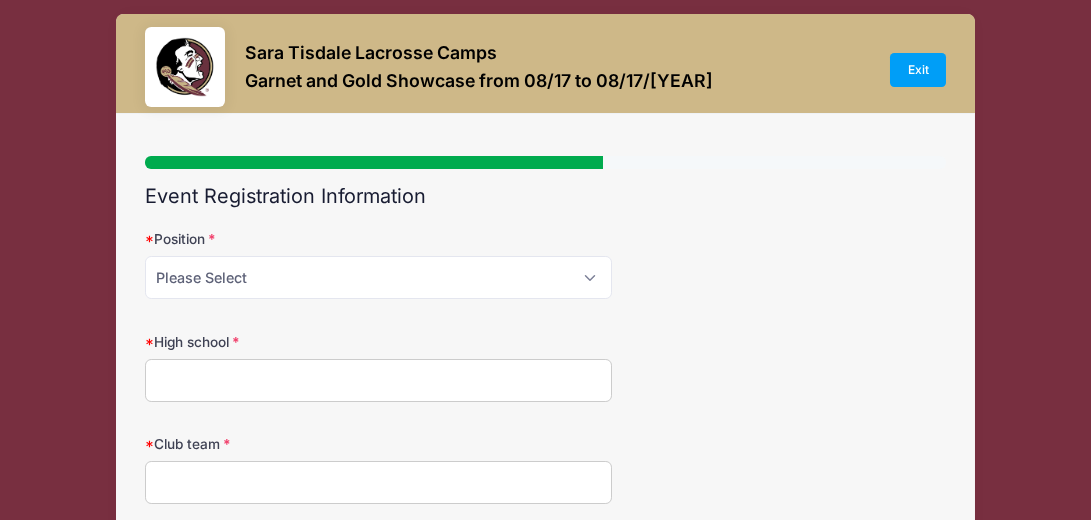 scroll, scrollTop: 0, scrollLeft: 0, axis: both 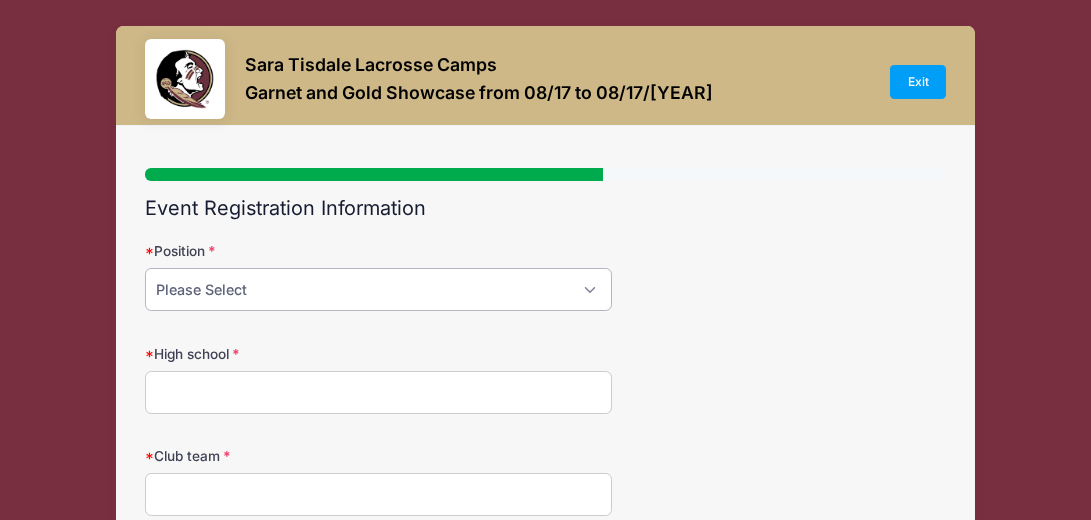 click on "Please Select Attack
Midfield
Defense
Goalie" at bounding box center (378, 289) 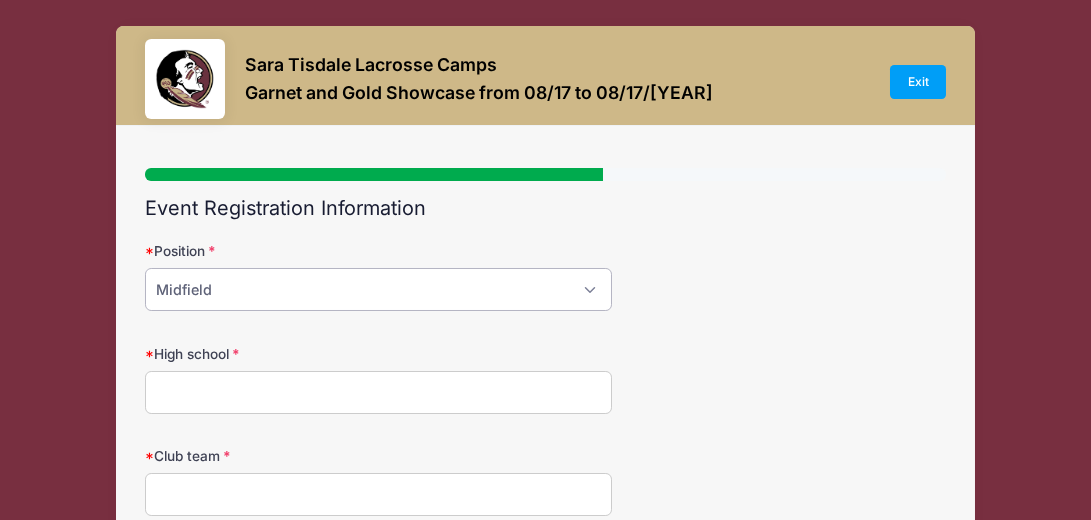 click on "Please Select Attack
Midfield
Defense
Goalie" at bounding box center (378, 289) 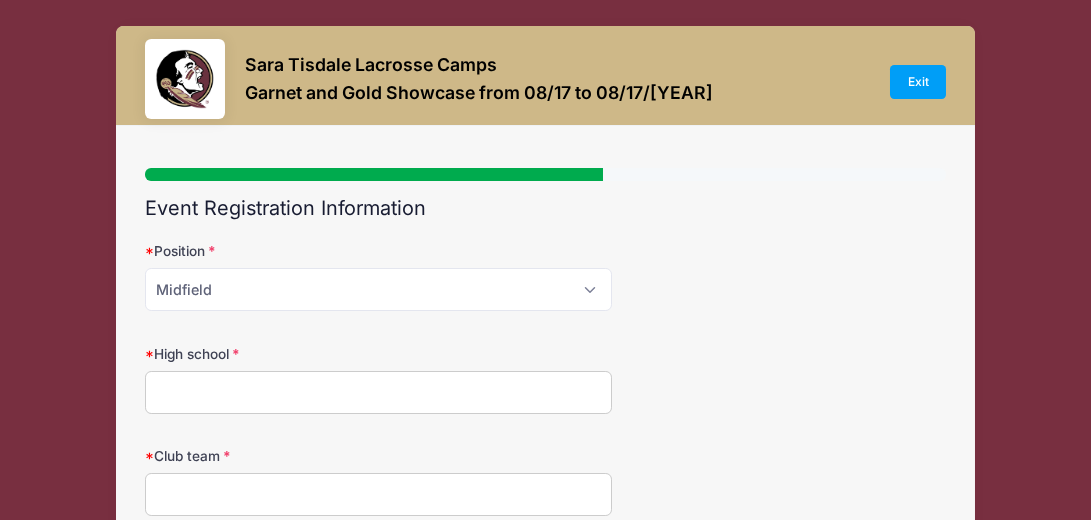 click on "High school" at bounding box center [378, 392] 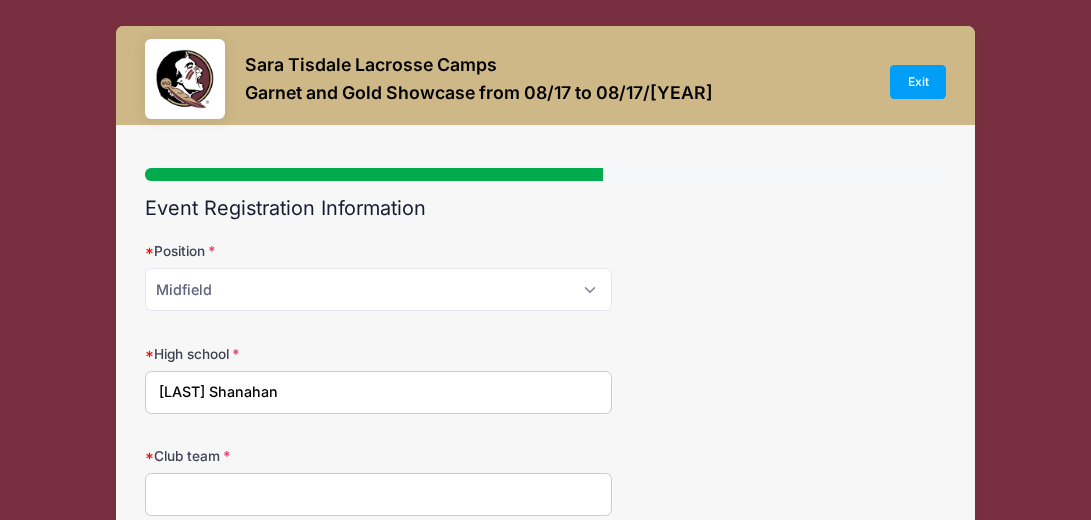 type on "[LAST] Shanahan" 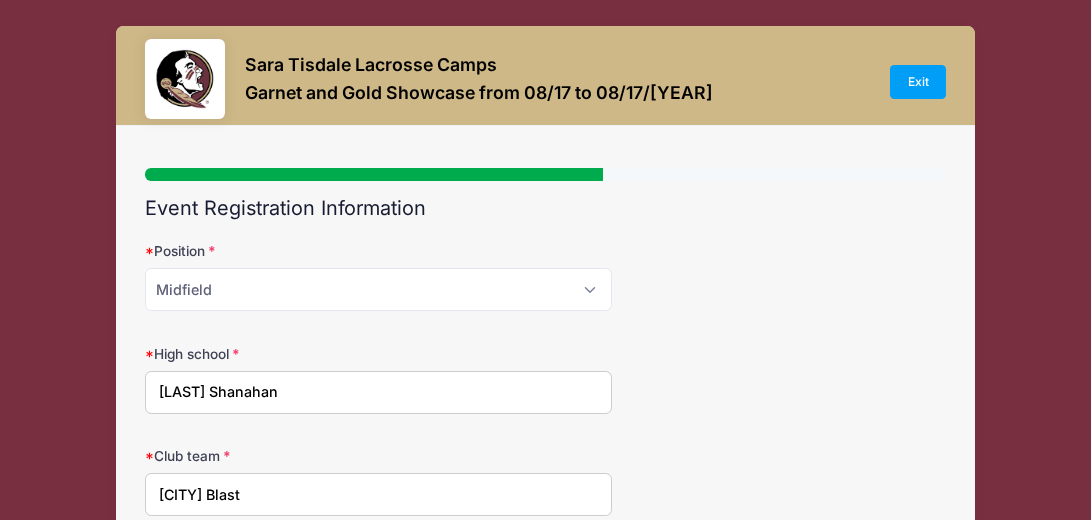 type on "[CITY] Blast" 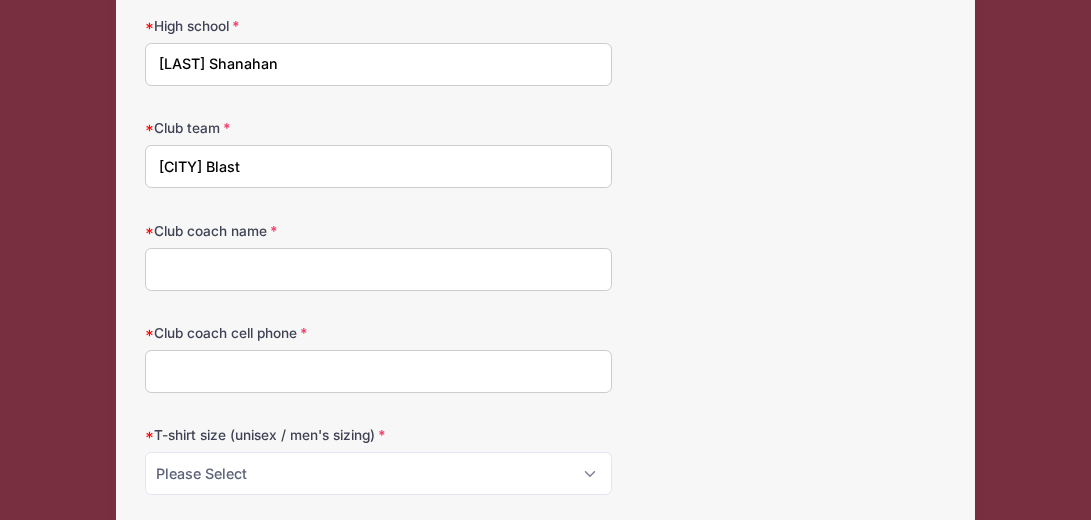 scroll, scrollTop: 360, scrollLeft: 0, axis: vertical 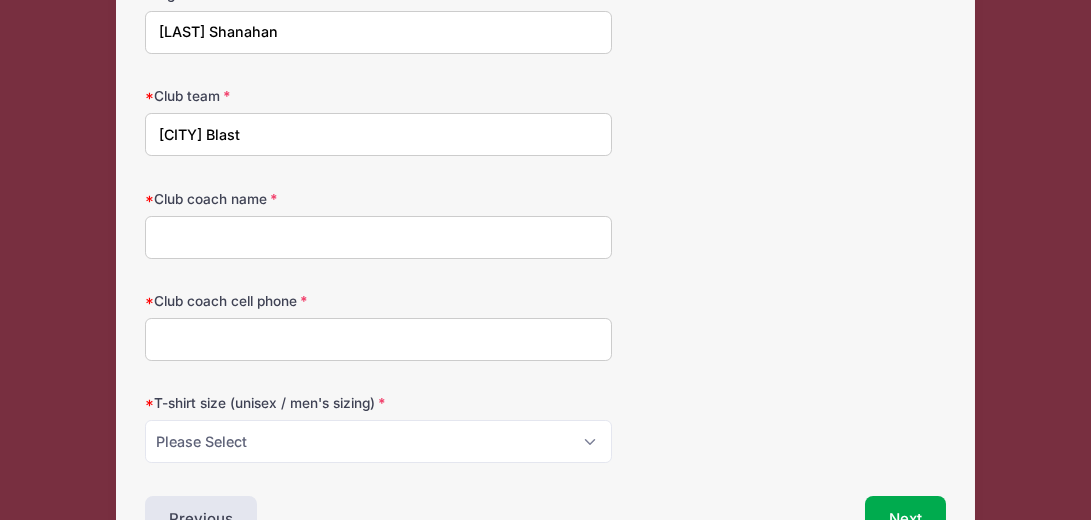 click on "Club coach name" at bounding box center (378, 237) 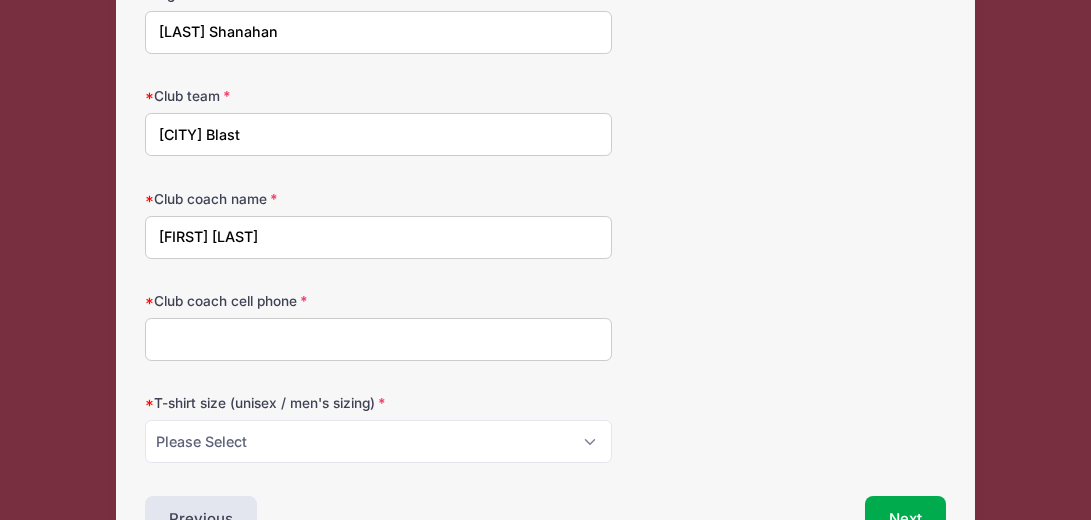 type on "[FIRST] [LAST]" 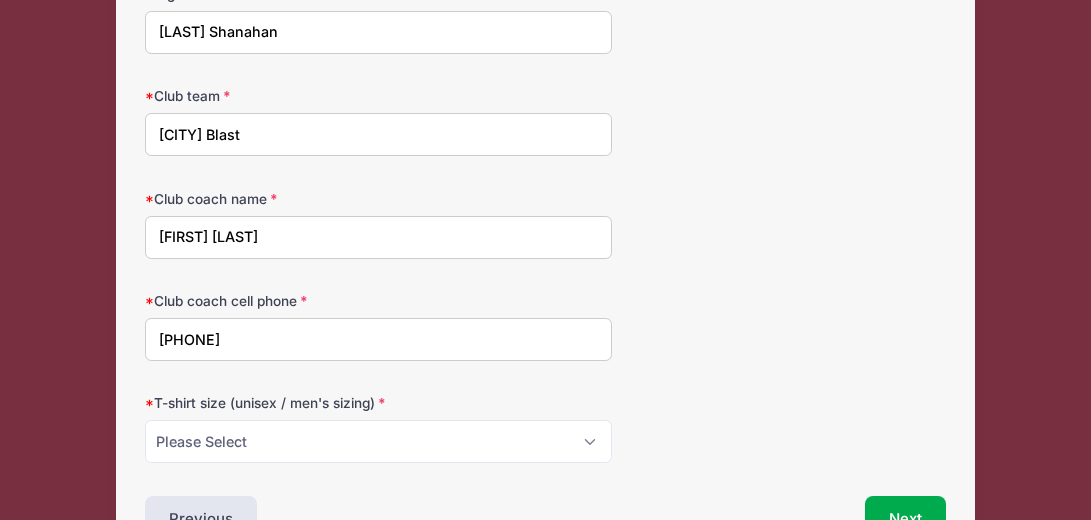 type on "[PHONE]" 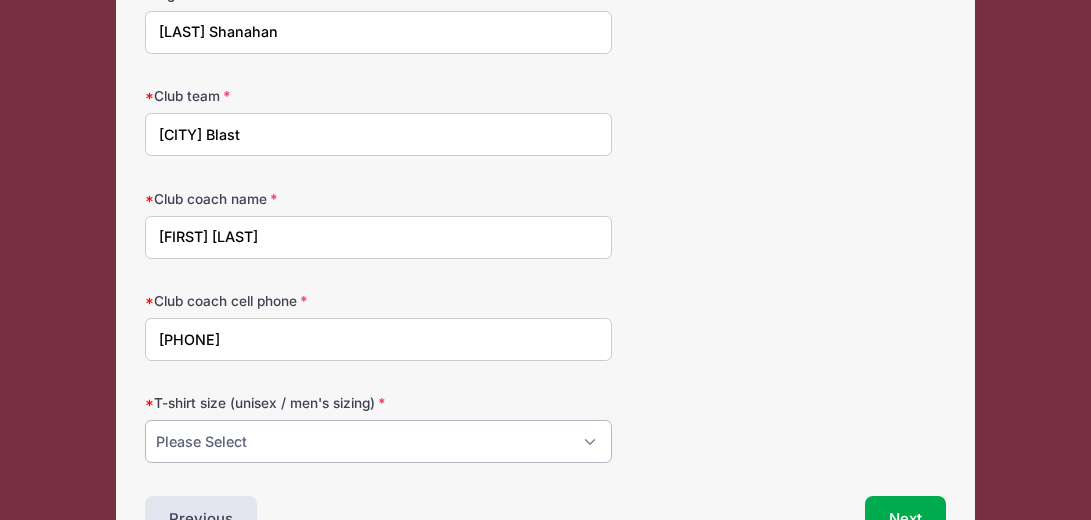 click on "Please Select Small
Medium
Large
XL" at bounding box center (378, 441) 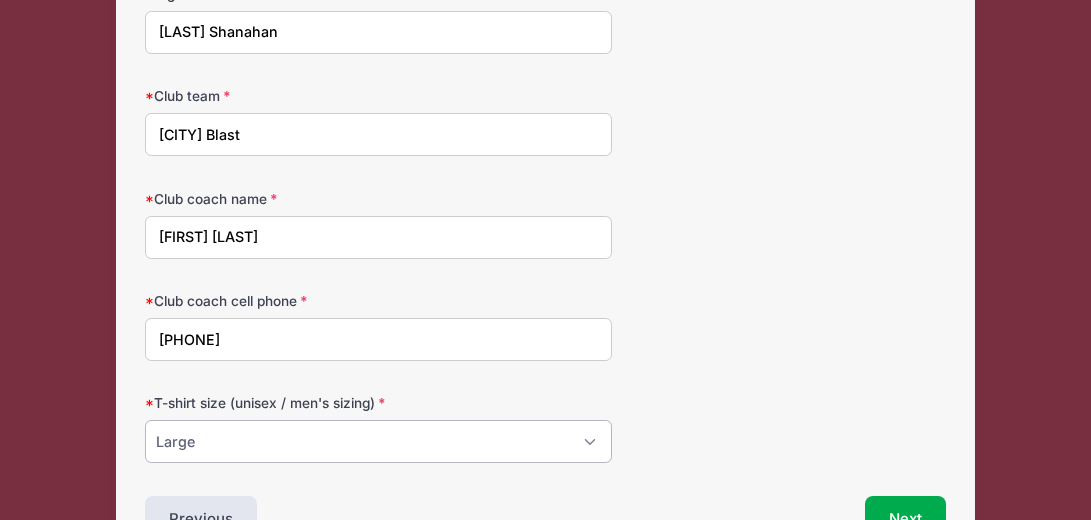 click on "Please Select Small
Medium
Large
XL" at bounding box center (378, 441) 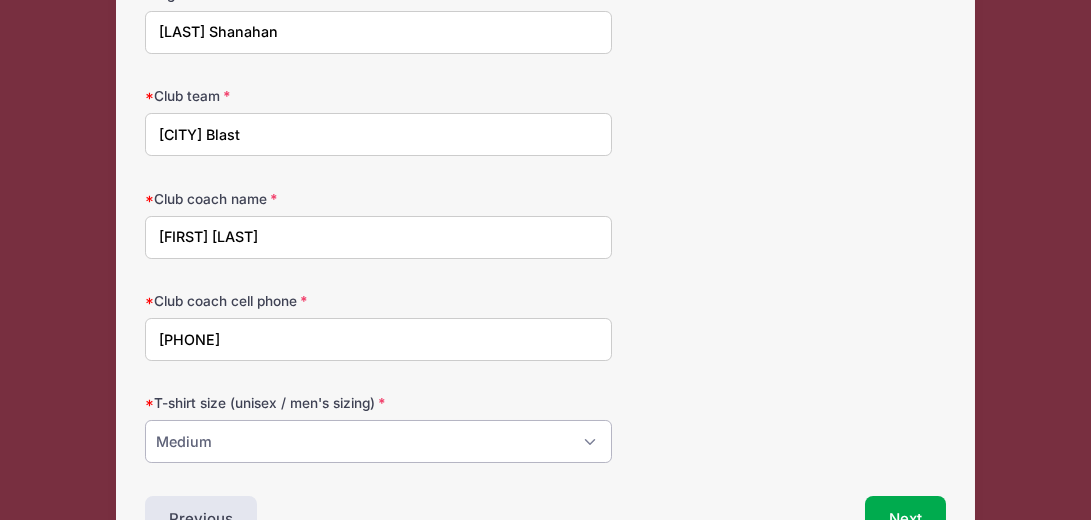 click on "Please Select Small
Medium
Large
XL" at bounding box center (378, 441) 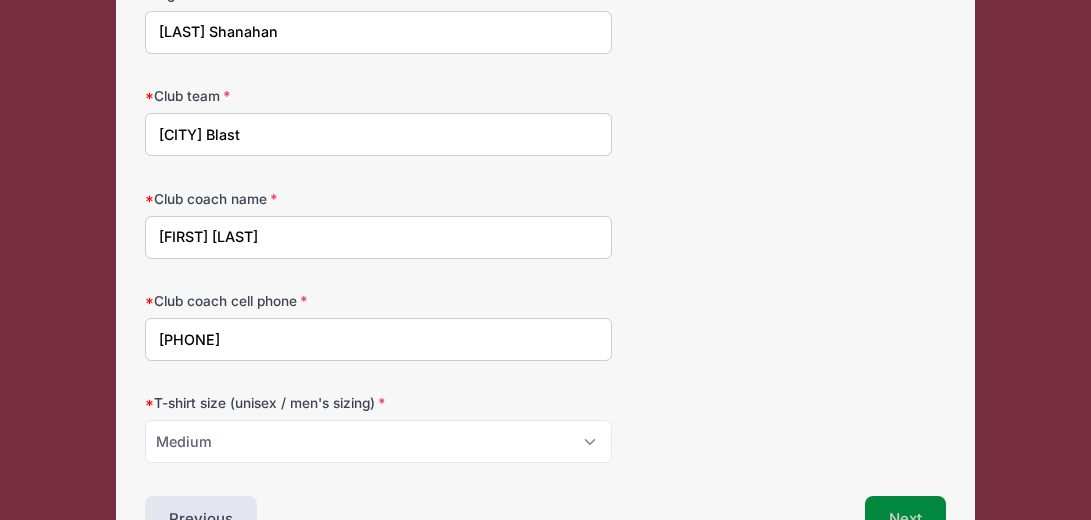 click on "Next" at bounding box center [905, 519] 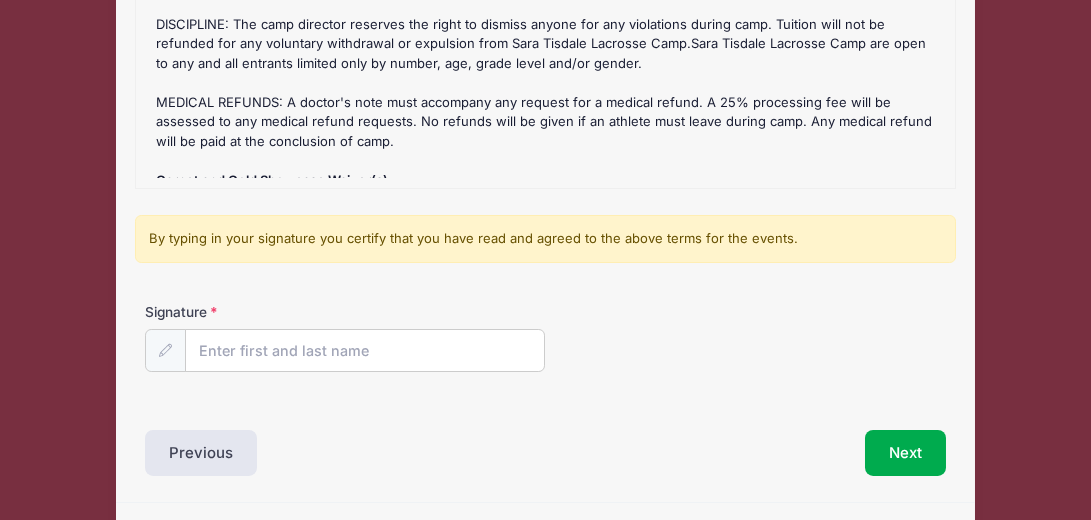scroll, scrollTop: 198, scrollLeft: 0, axis: vertical 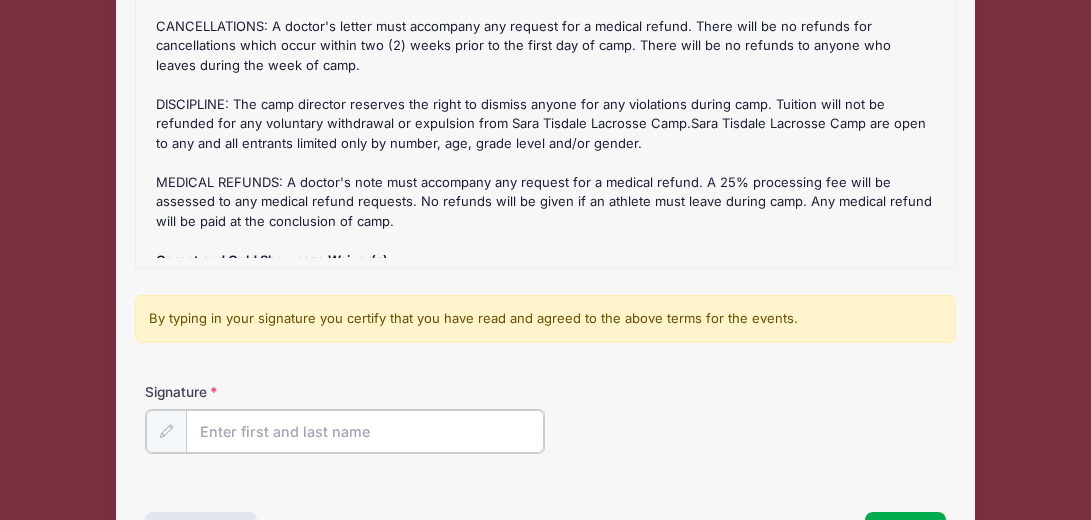click on "Signature" at bounding box center [365, 431] 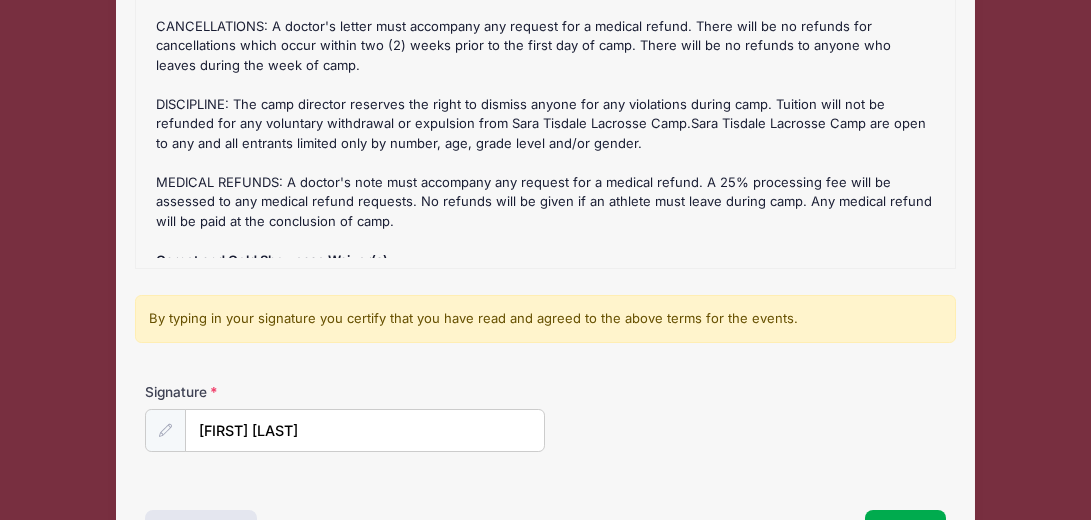 click on "Signature
[FIRST] [LAST]" at bounding box center [545, 417] 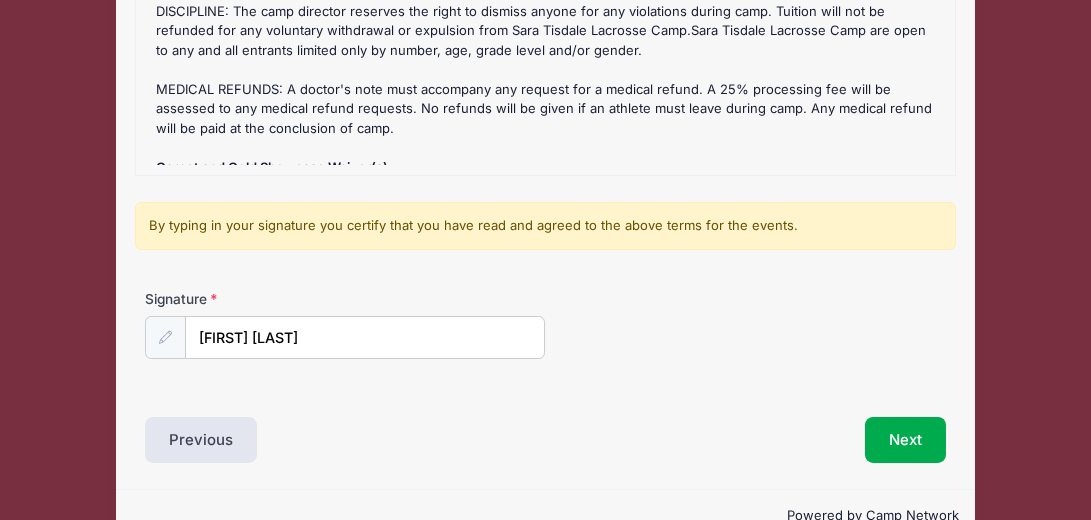 scroll, scrollTop: 400, scrollLeft: 0, axis: vertical 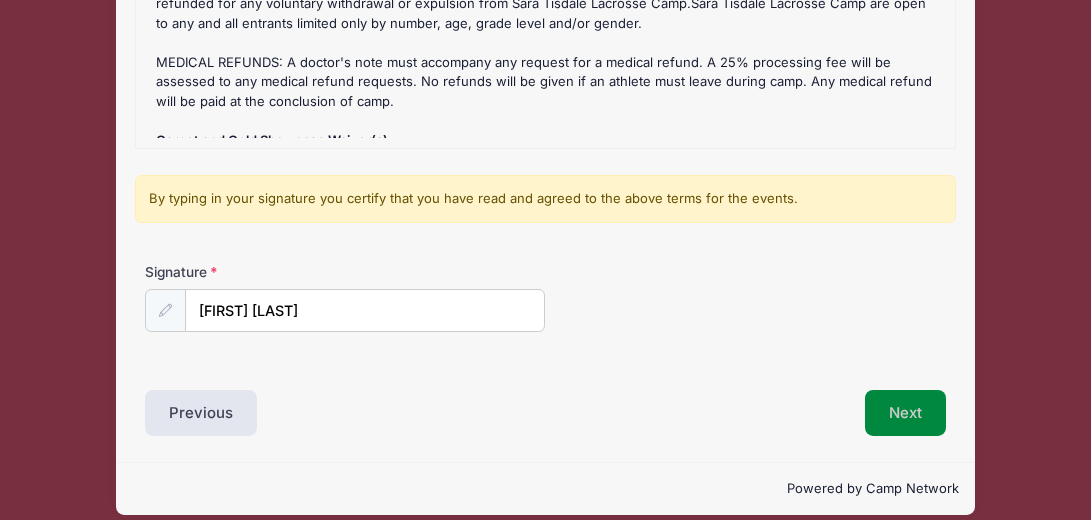 click on "Next" at bounding box center (905, 413) 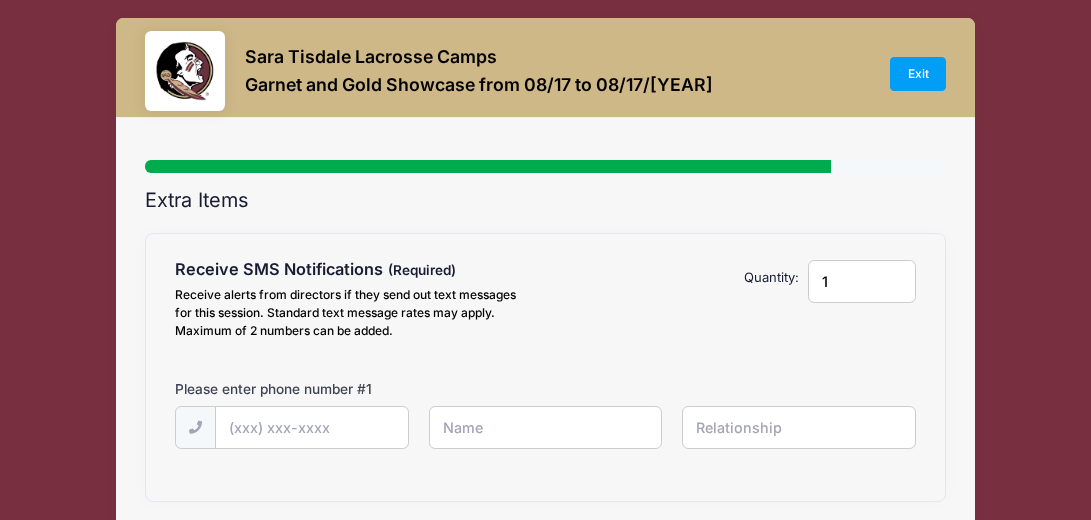 scroll, scrollTop: 0, scrollLeft: 0, axis: both 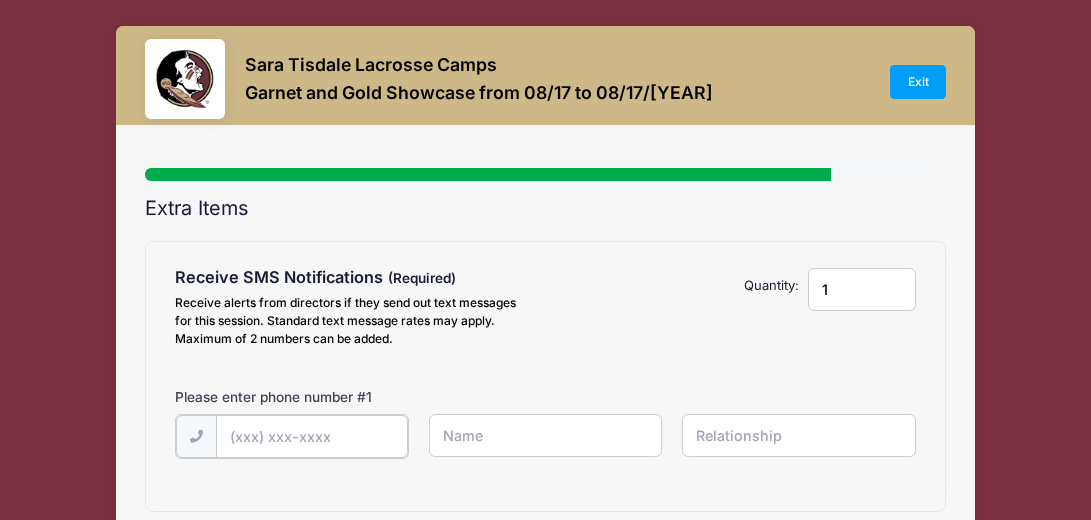 click at bounding box center [0, 0] 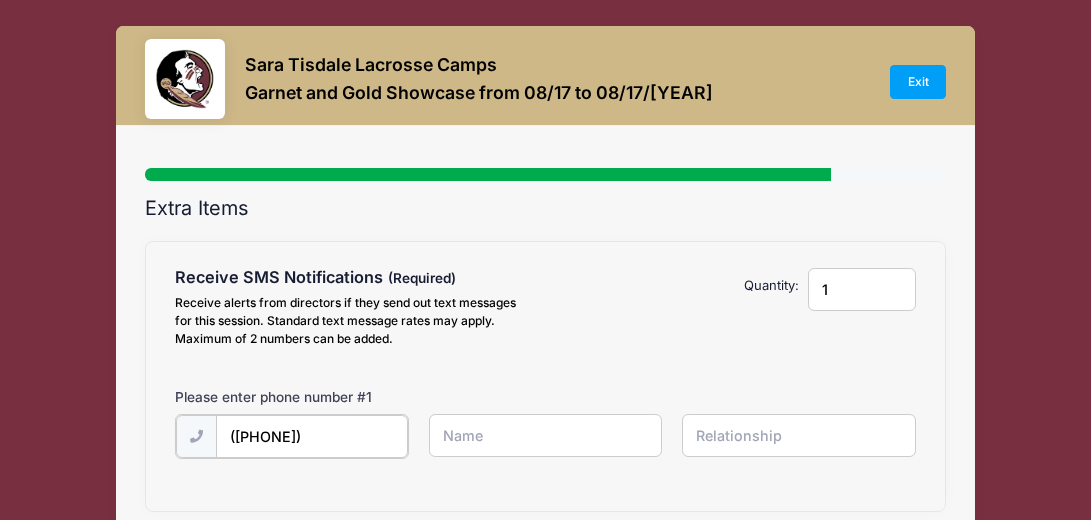 type on "([PHONE])" 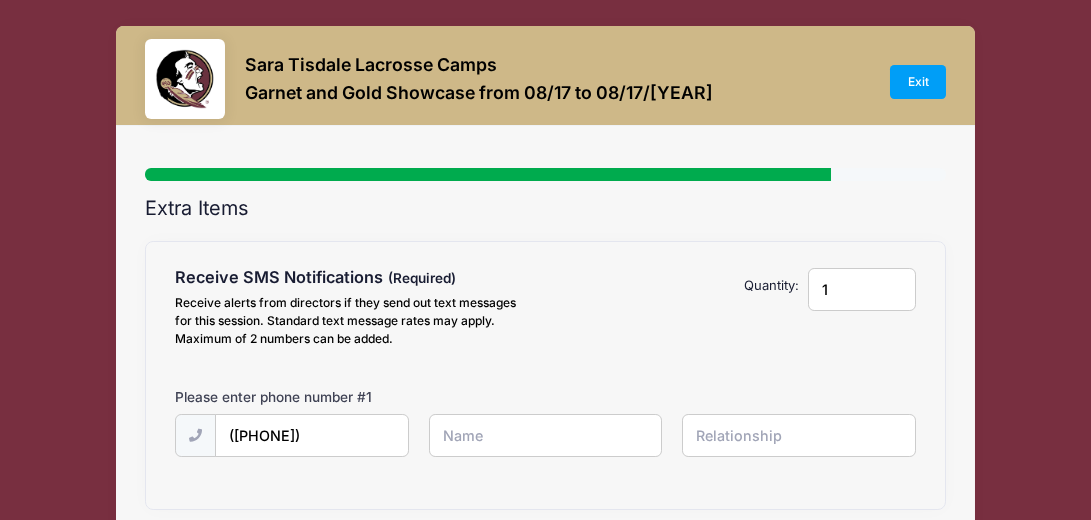 drag, startPoint x: 451, startPoint y: 443, endPoint x: 453, endPoint y: 430, distance: 13.152946 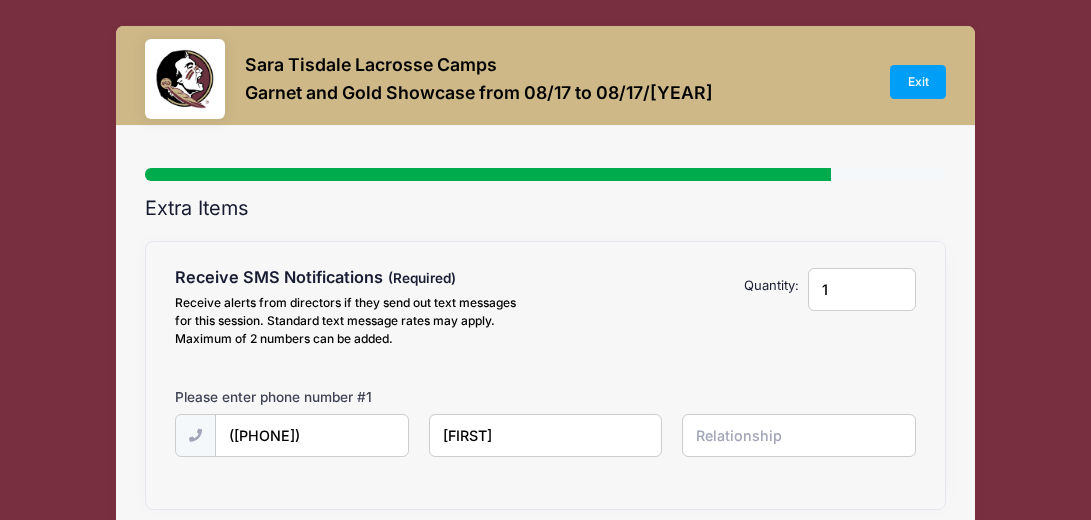 type on "[FIRST]" 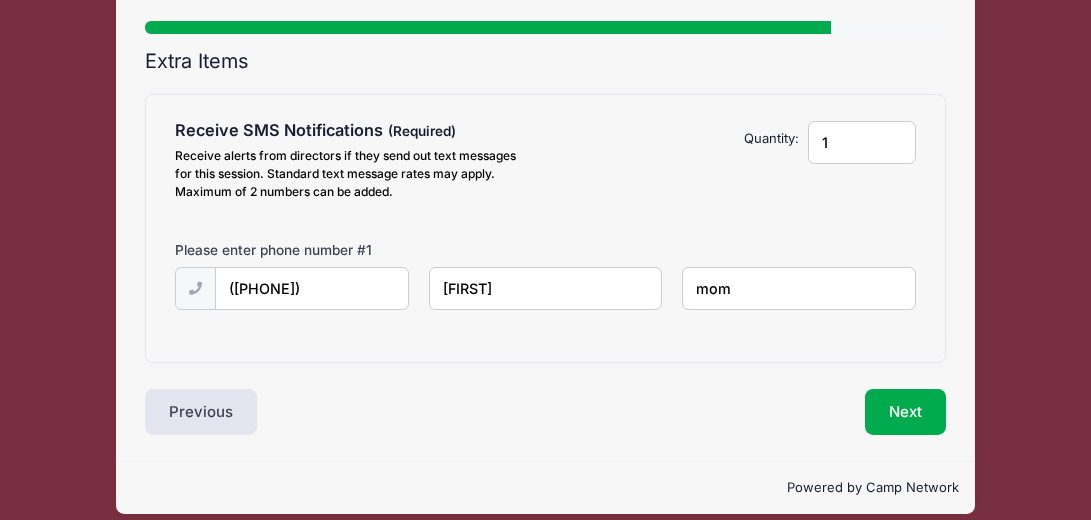 scroll, scrollTop: 160, scrollLeft: 0, axis: vertical 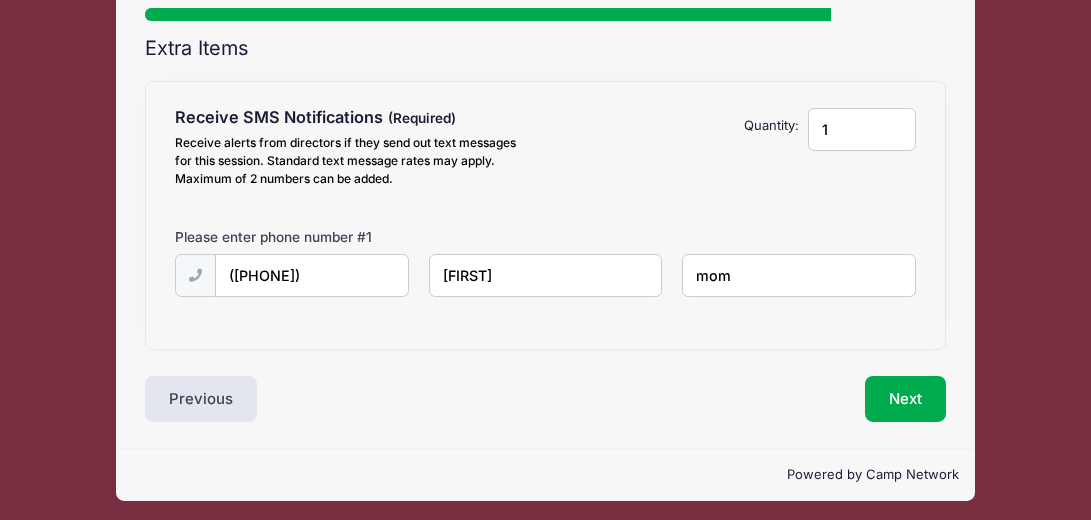 type on "mom" 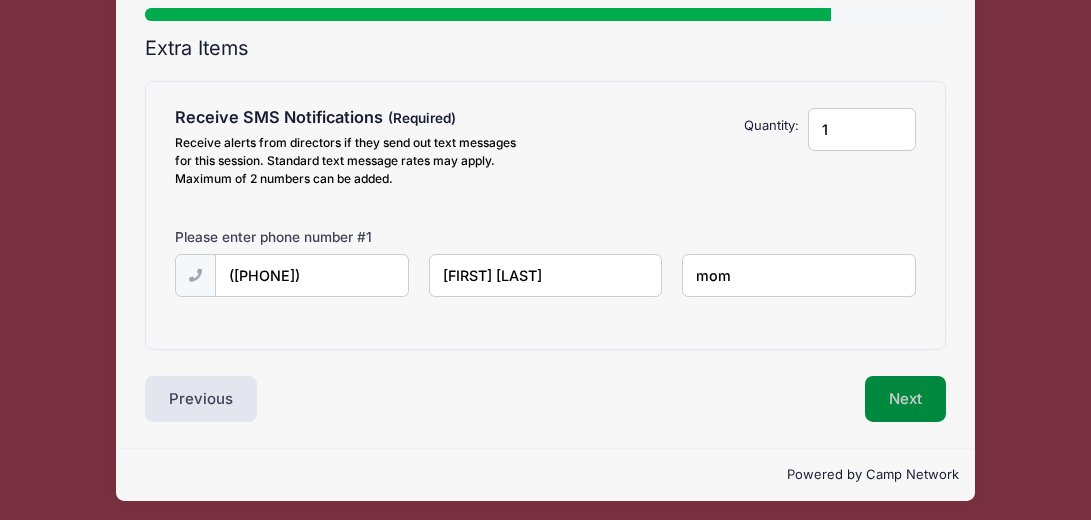 type on "[FIRST] [LAST]" 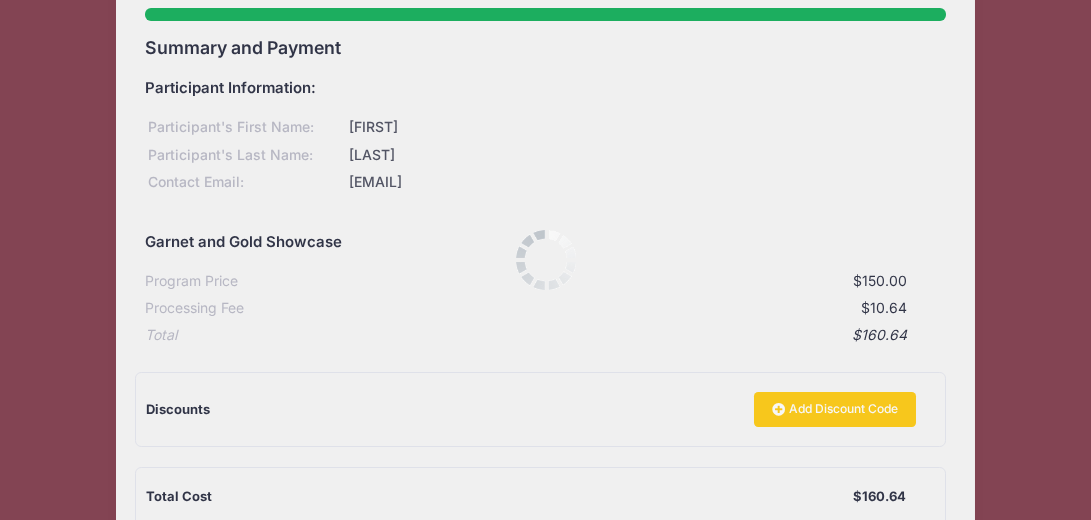 scroll, scrollTop: 0, scrollLeft: 0, axis: both 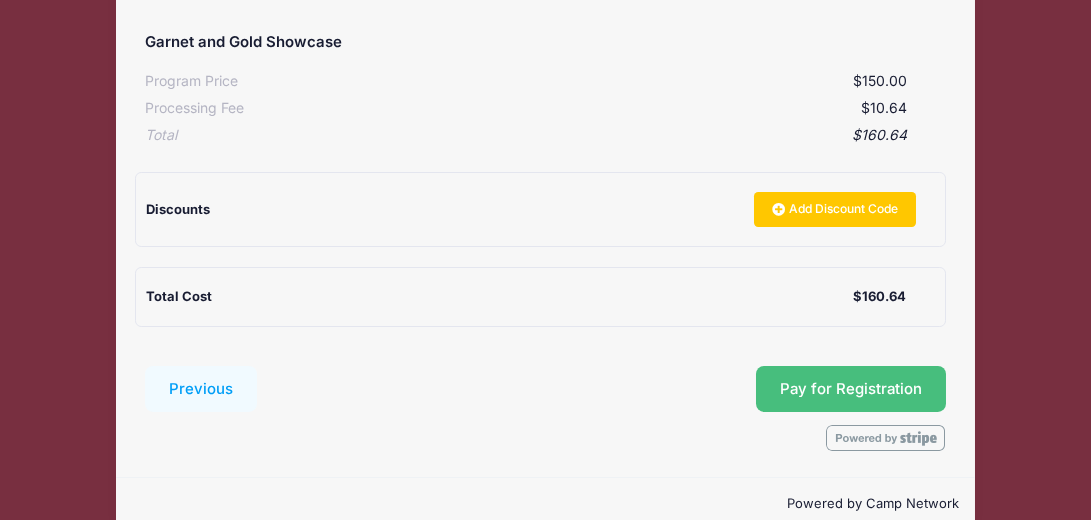 click on "Pay for Registration" at bounding box center (851, 389) 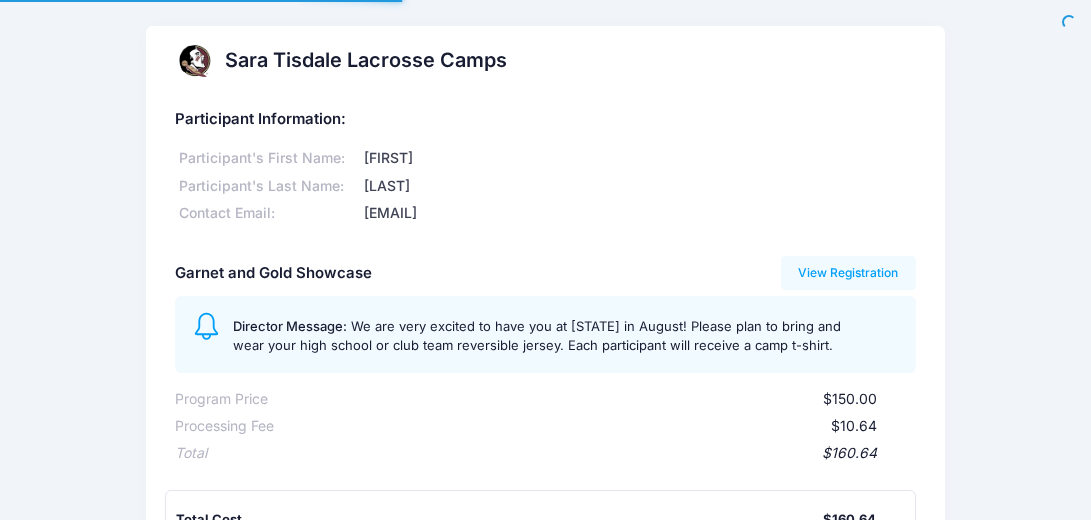 scroll, scrollTop: 0, scrollLeft: 0, axis: both 